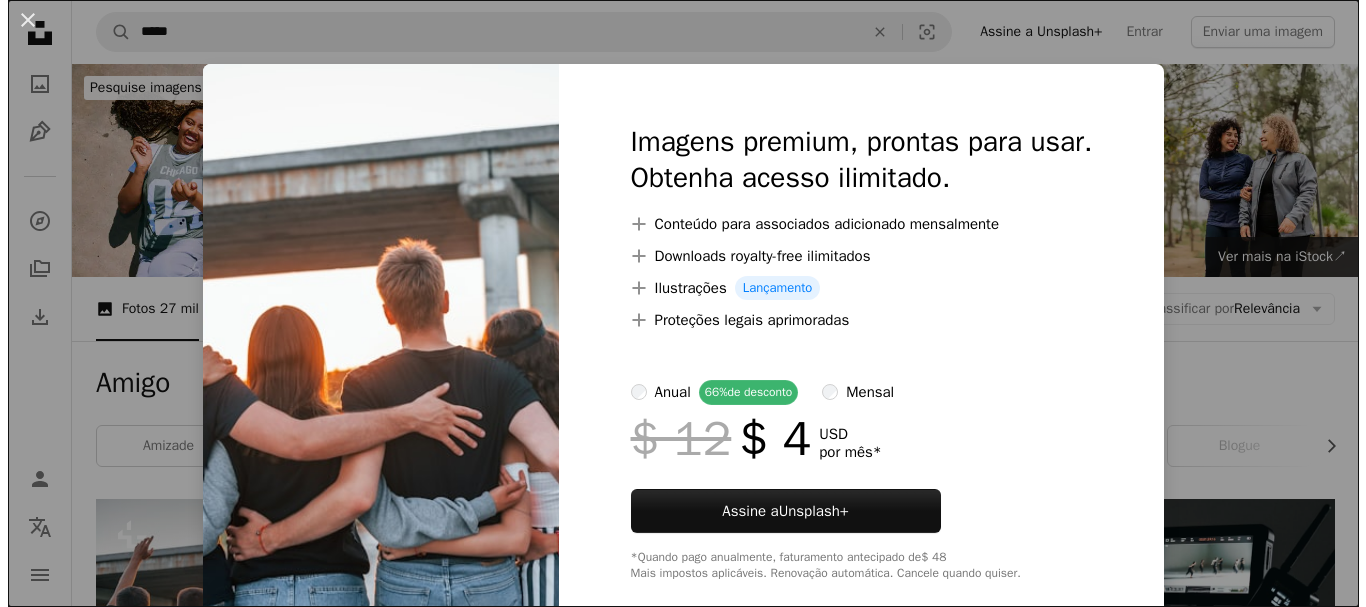 scroll, scrollTop: 500, scrollLeft: 0, axis: vertical 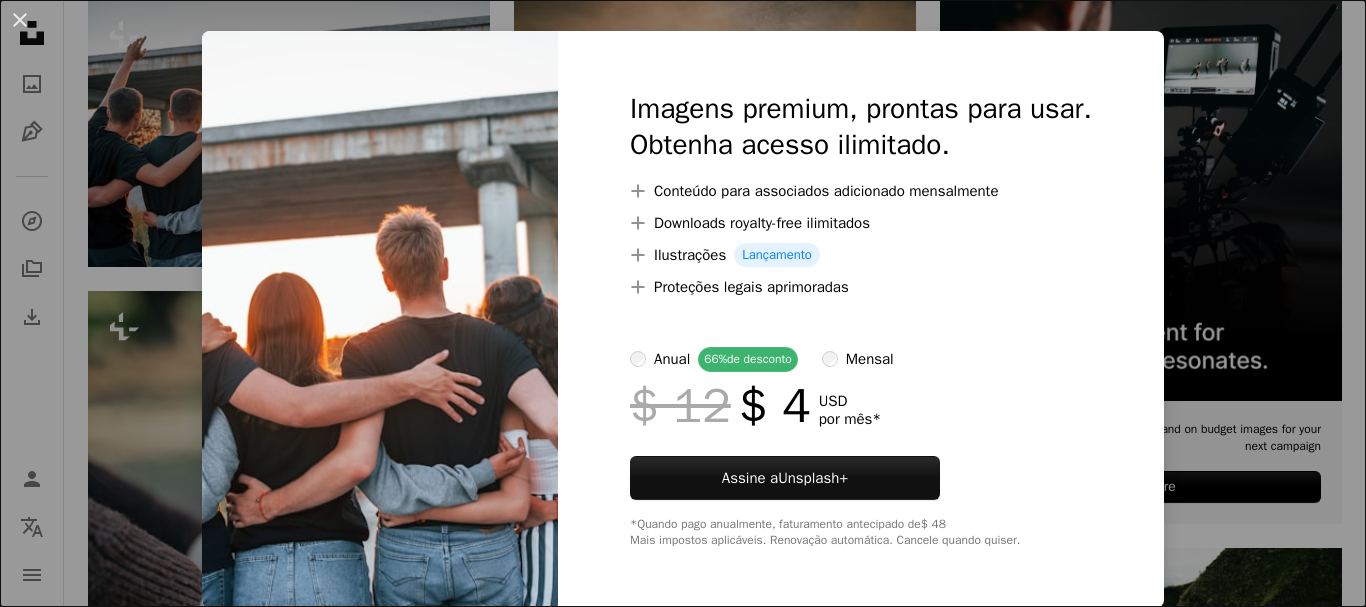 click on "An X shape Imagens premium, prontas para usar. Obtenha acesso ilimitado. A plus sign Conteúdo para associados adicionado mensalmente A plus sign Downloads royalty-free ilimitados A plus sign Ilustrações  Lançamento A plus sign Proteções legais aprimoradas anual 66%  de desconto mensal $ 12   $ 4 USD por mês * Assine a  Unsplash+ *Quando pago anualmente, faturamento antecipado de  $ 48 Mais impostos aplicáveis. Renovação automática. Cancele quando quiser." at bounding box center [683, 303] 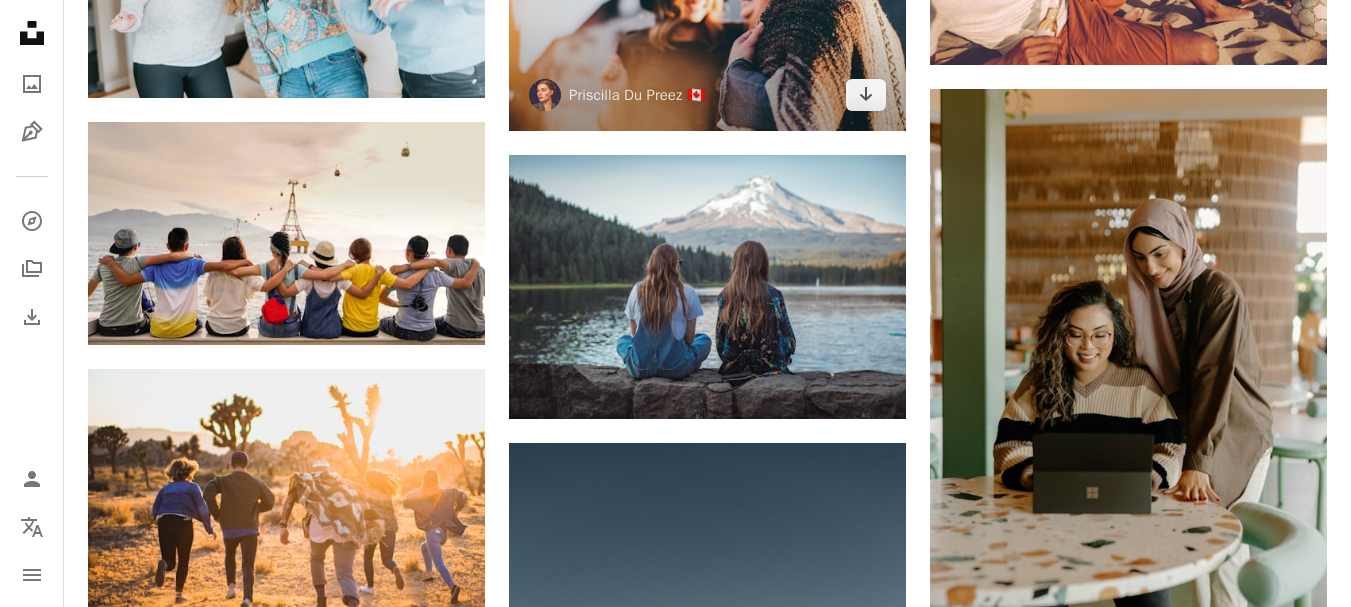 scroll, scrollTop: 2200, scrollLeft: 0, axis: vertical 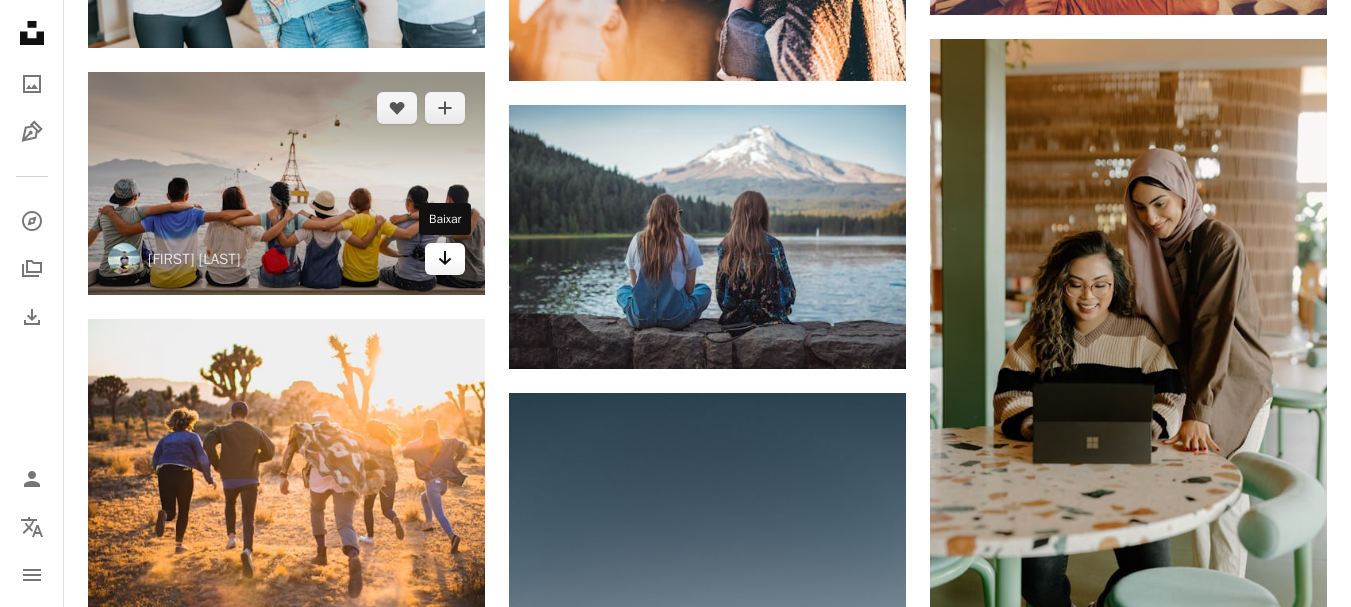 click on "Arrow pointing down" 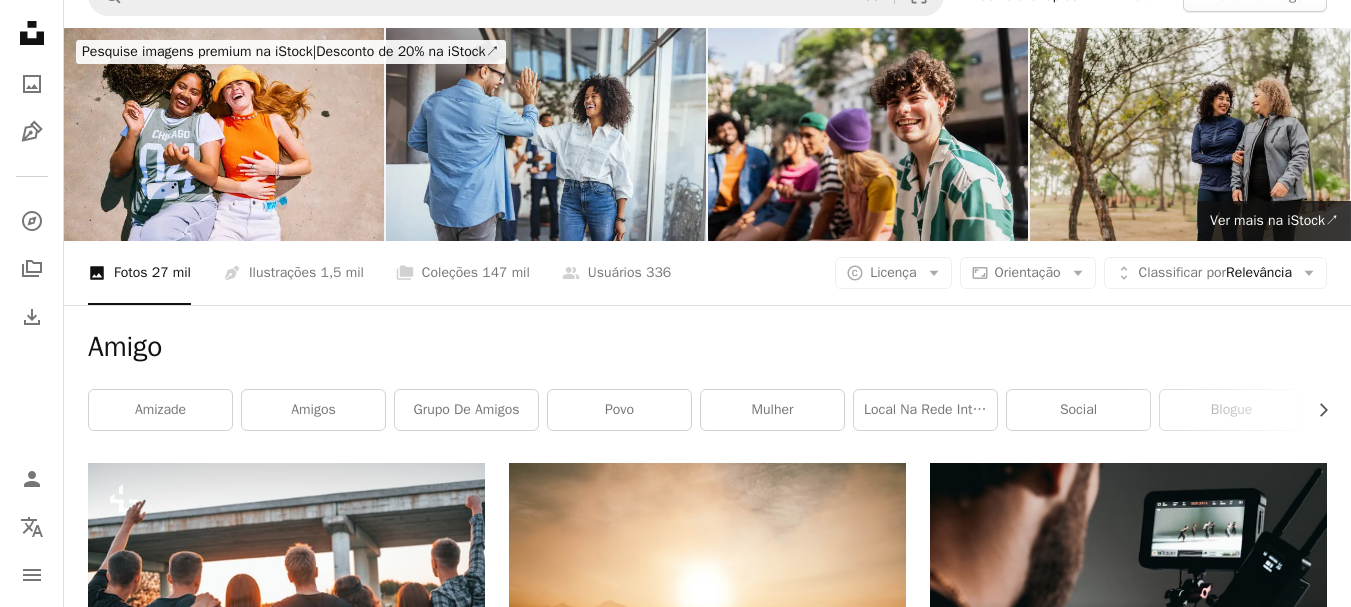 scroll, scrollTop: 0, scrollLeft: 0, axis: both 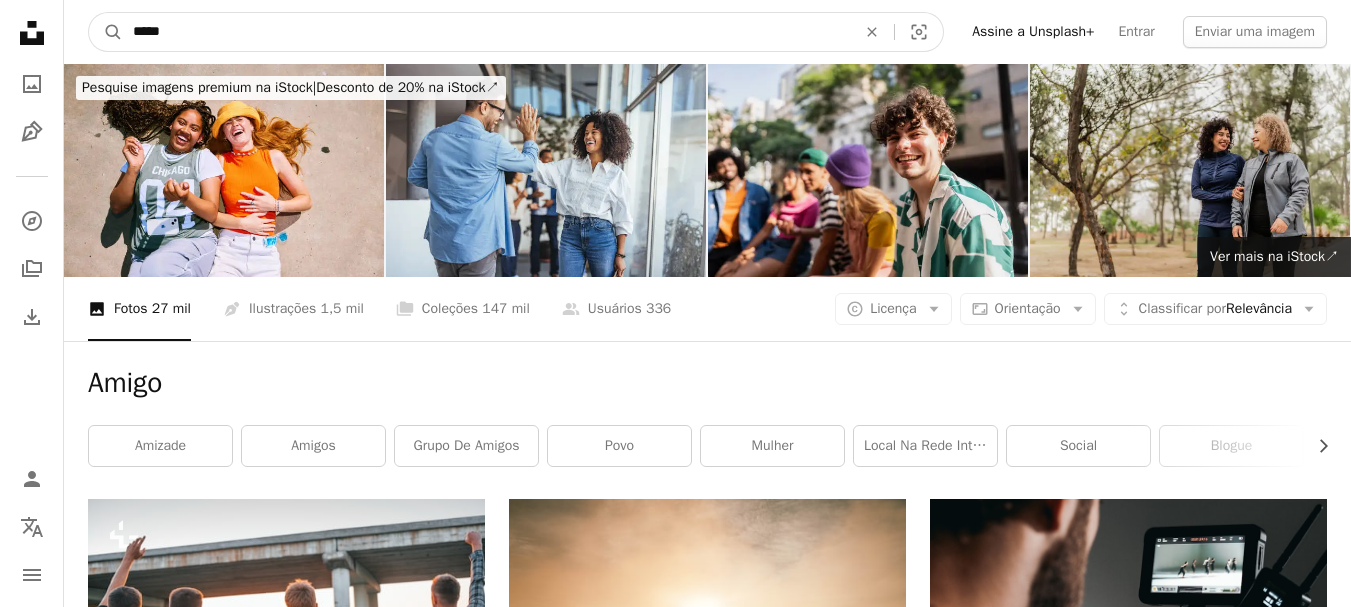 click on "*****" at bounding box center [486, 32] 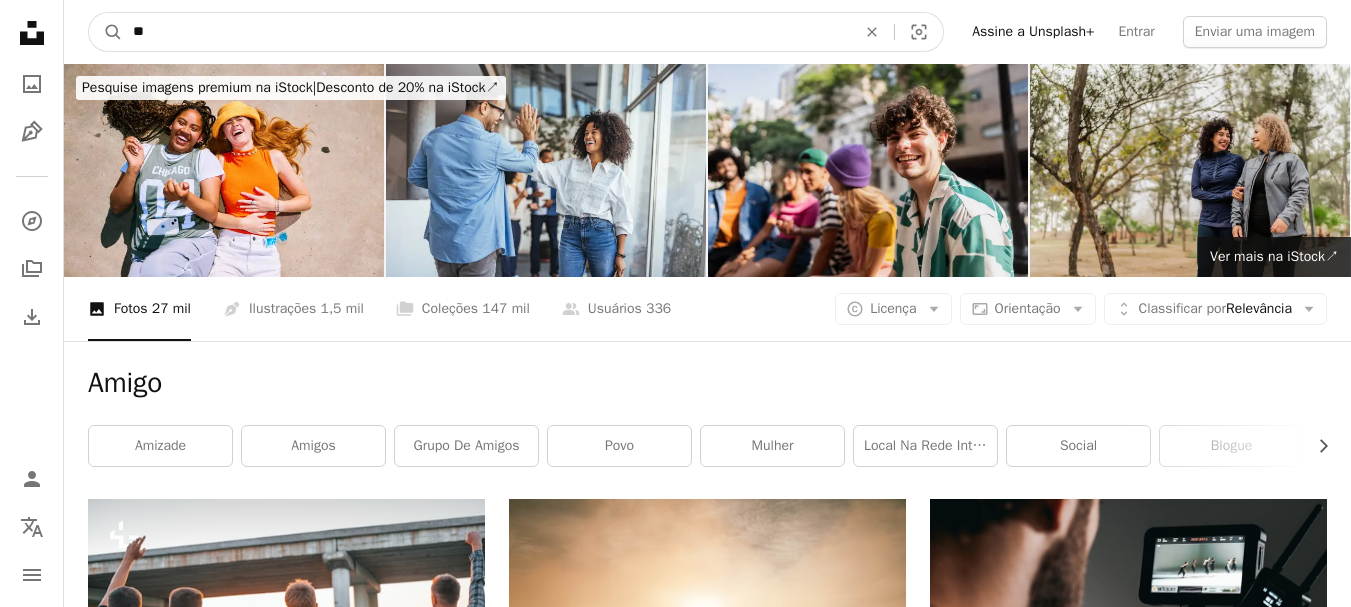 type on "*" 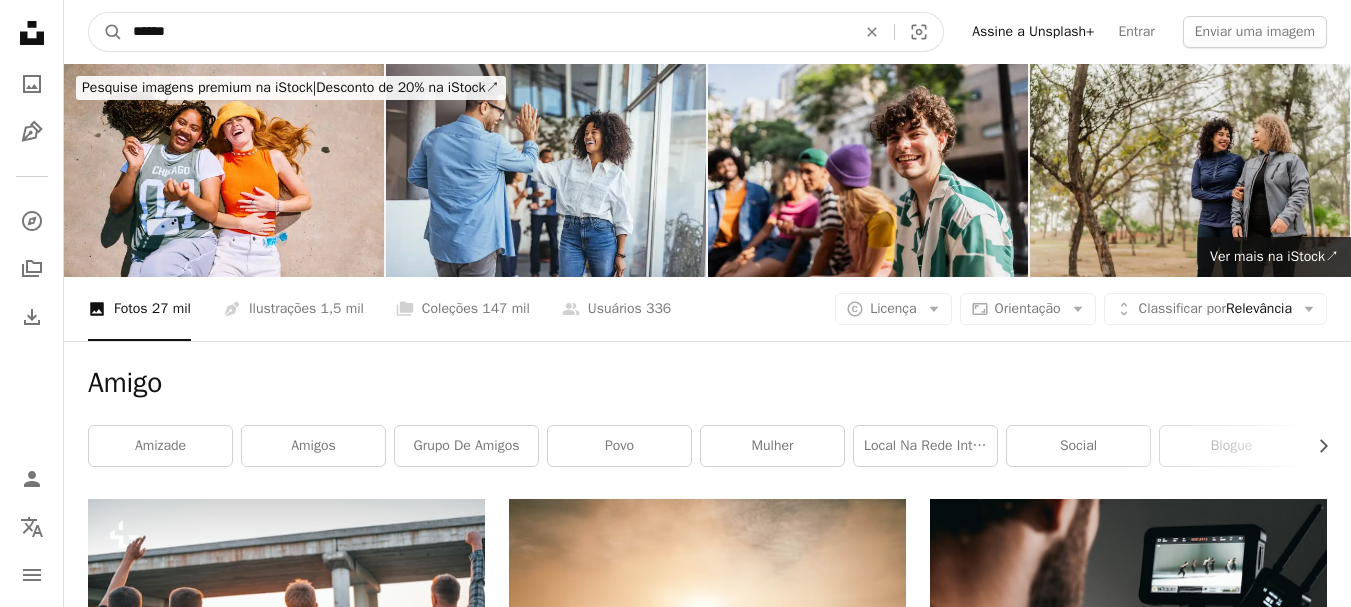 type on "******" 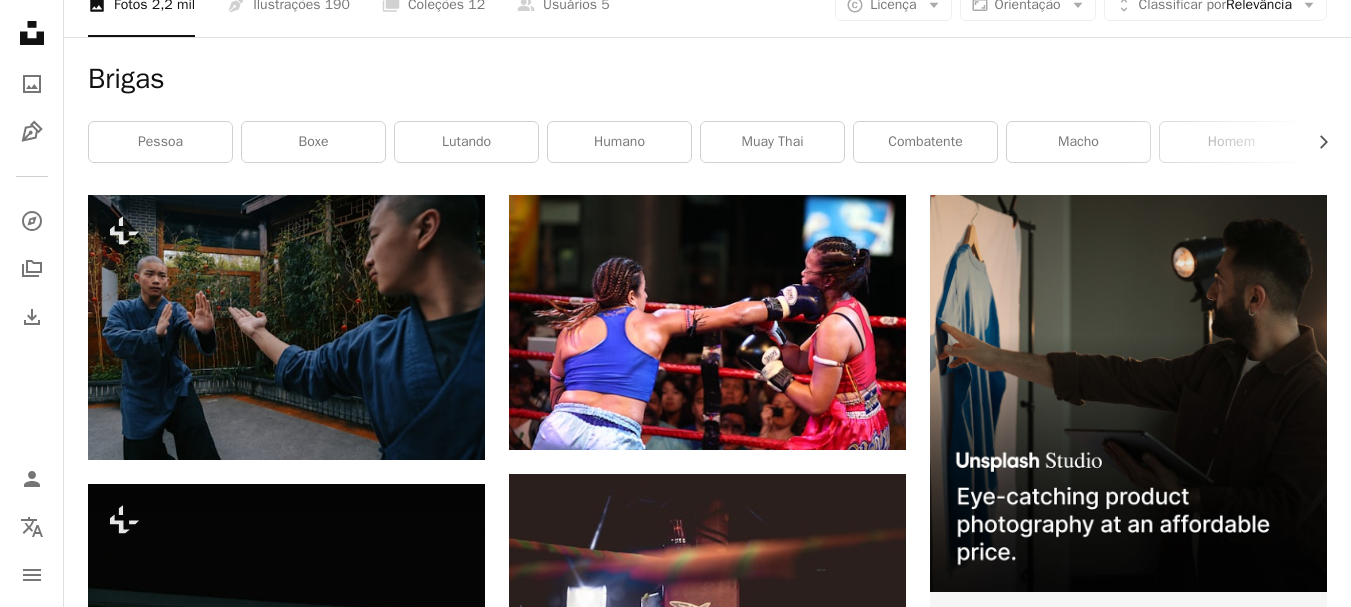 scroll, scrollTop: 300, scrollLeft: 0, axis: vertical 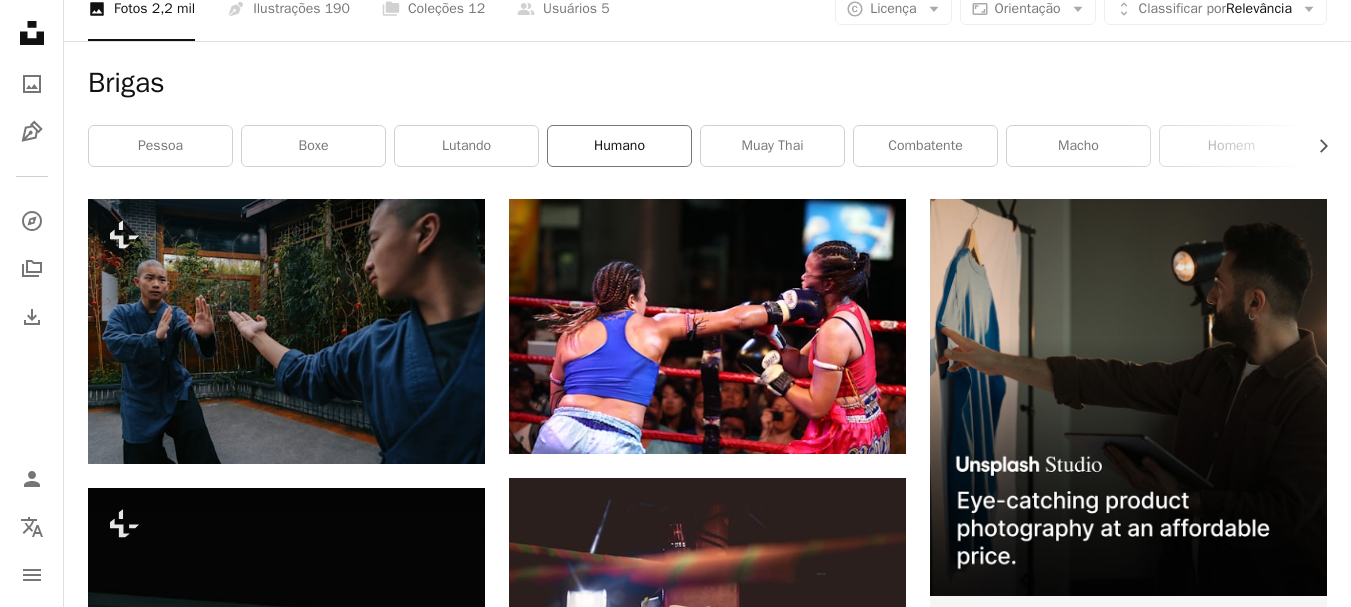 click on "humano" at bounding box center [619, 146] 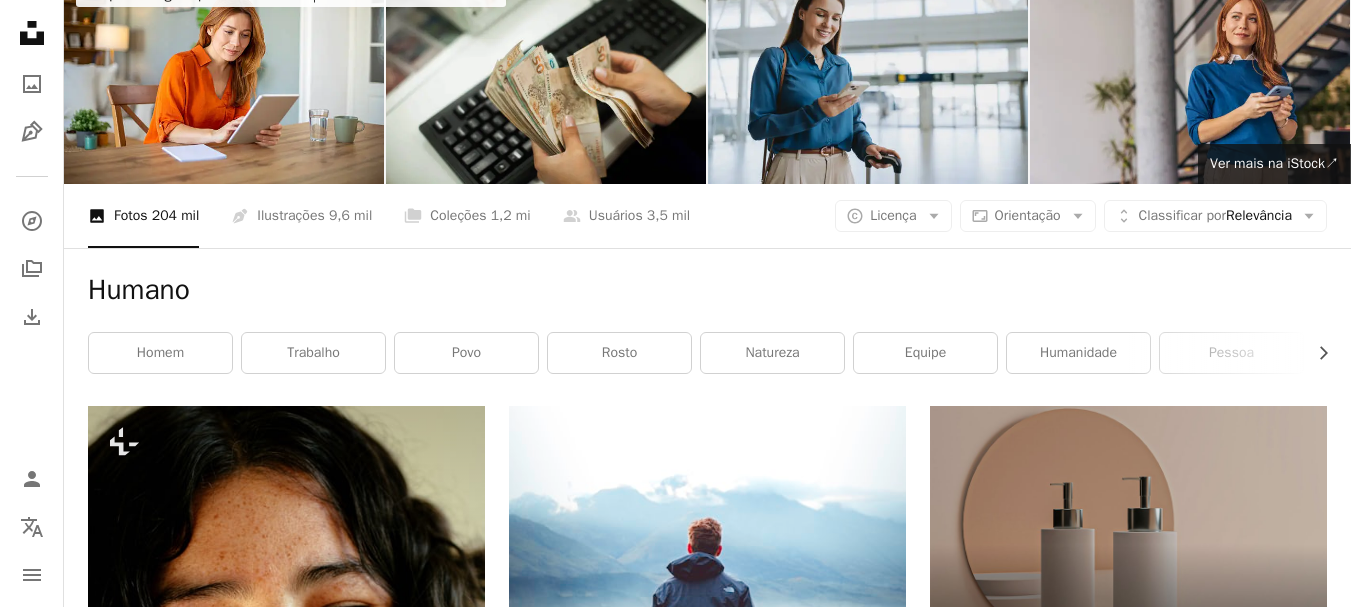 scroll, scrollTop: 0, scrollLeft: 0, axis: both 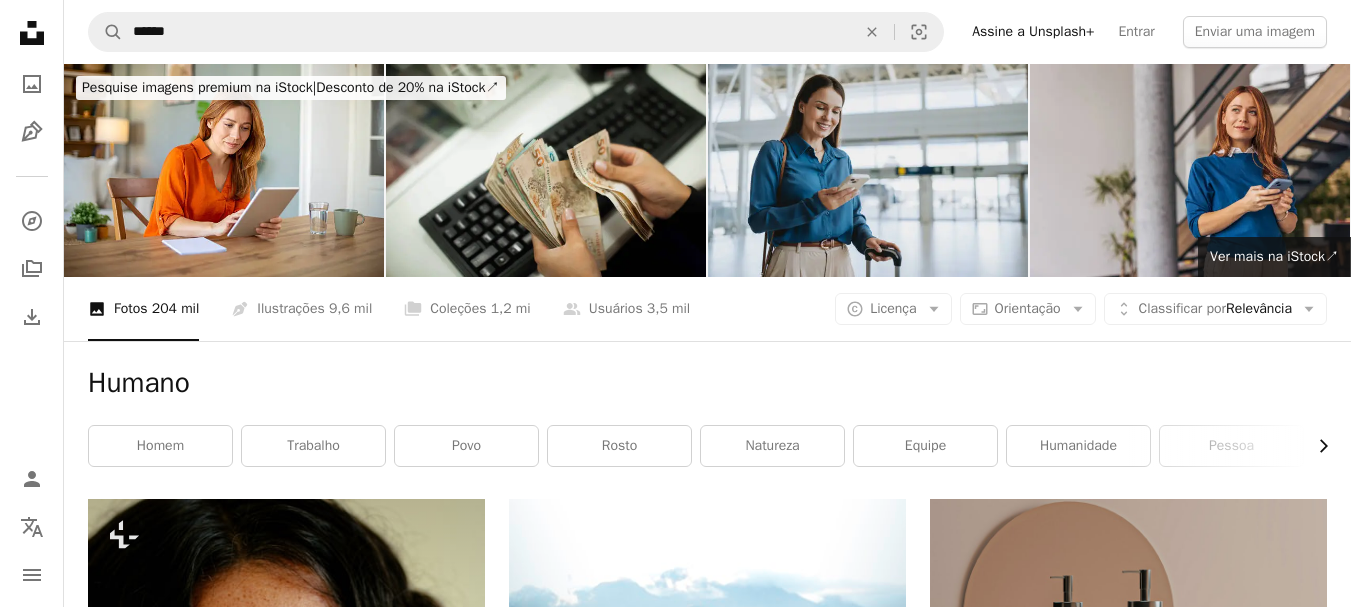 click on "Chevron right" 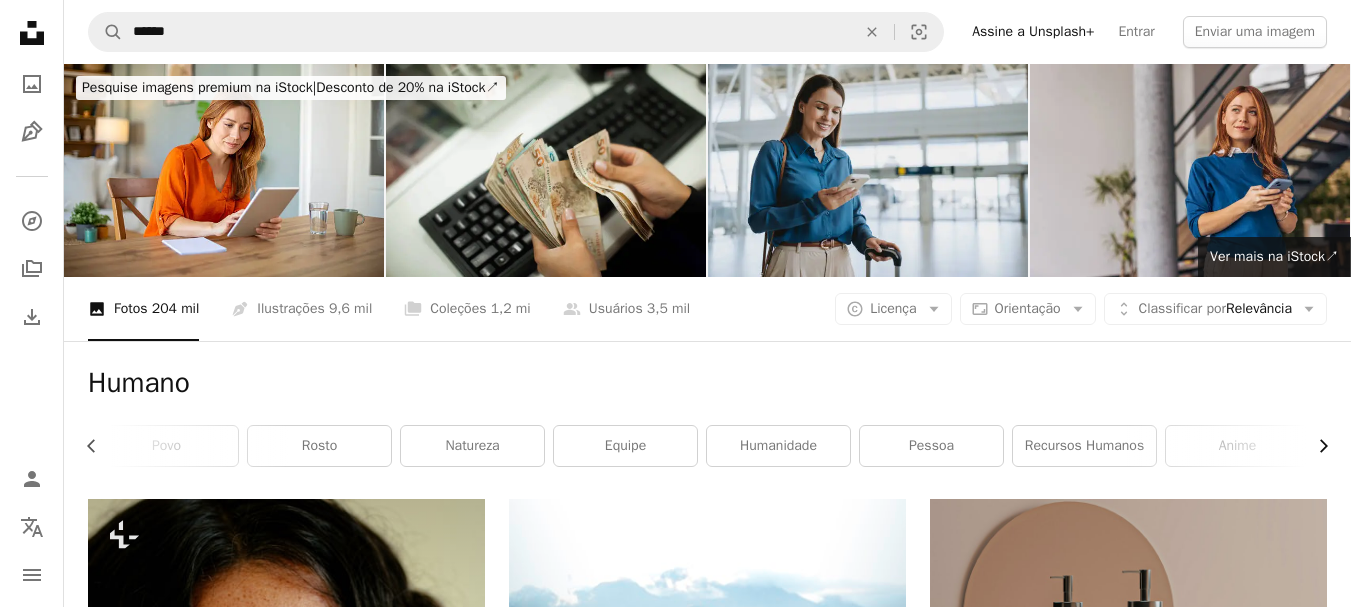 click on "Chevron right" 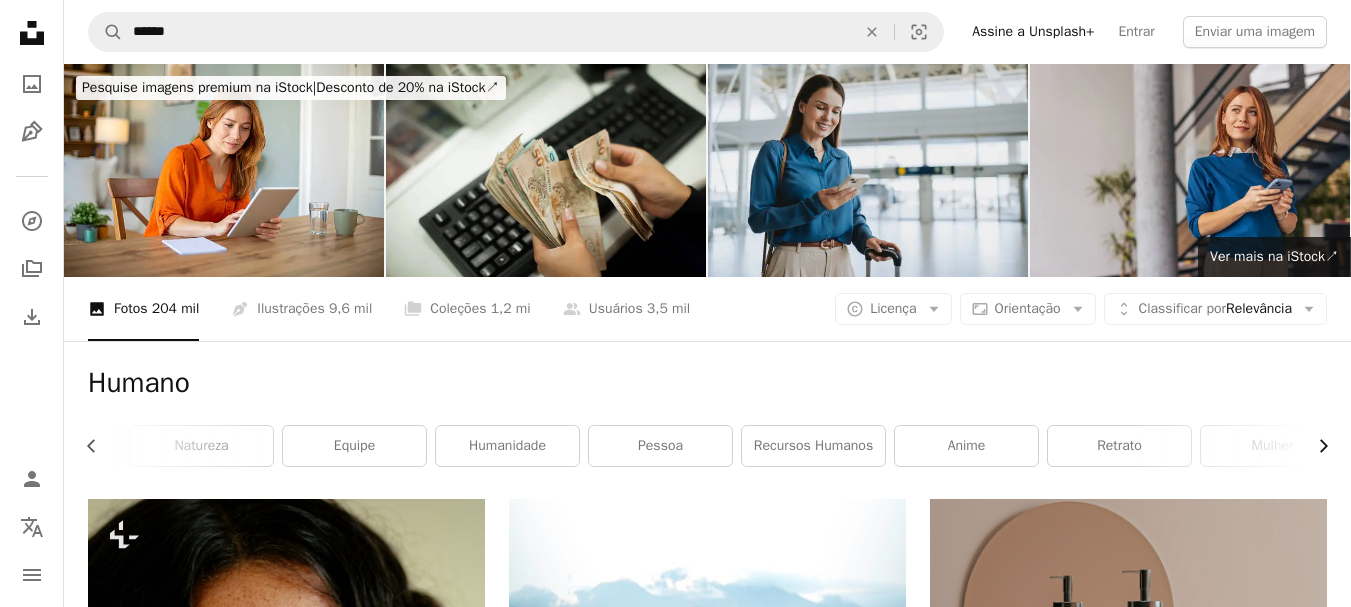 scroll, scrollTop: 0, scrollLeft: 589, axis: horizontal 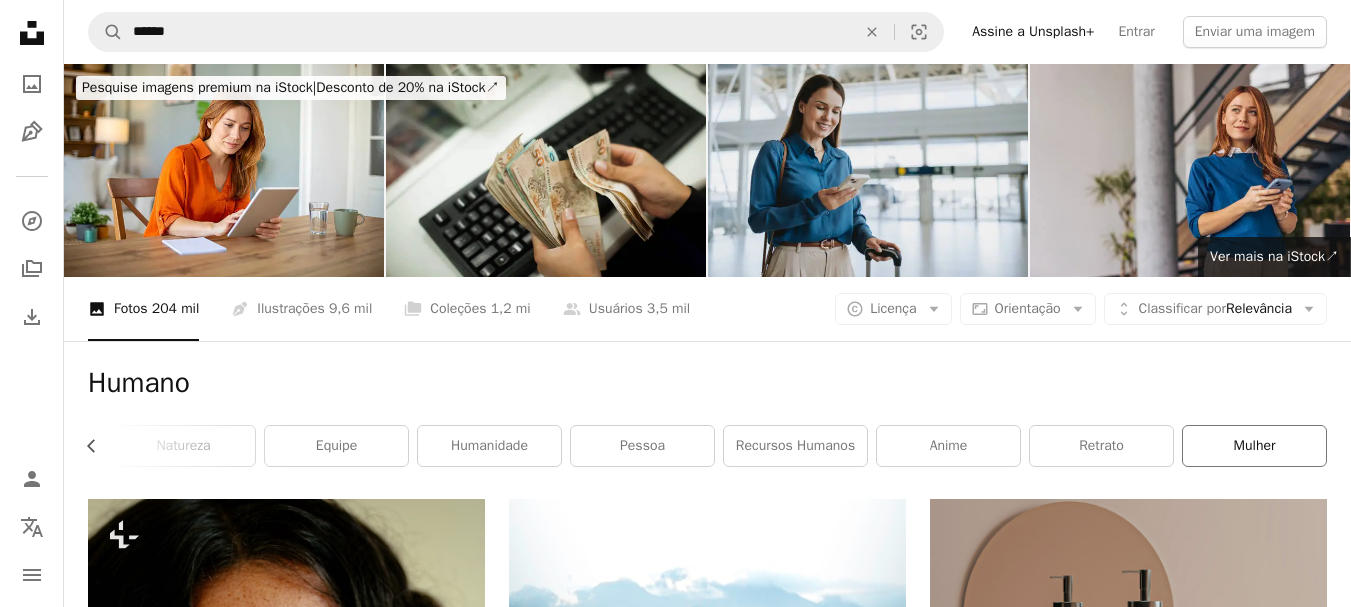 click on "mulher" at bounding box center [1254, 446] 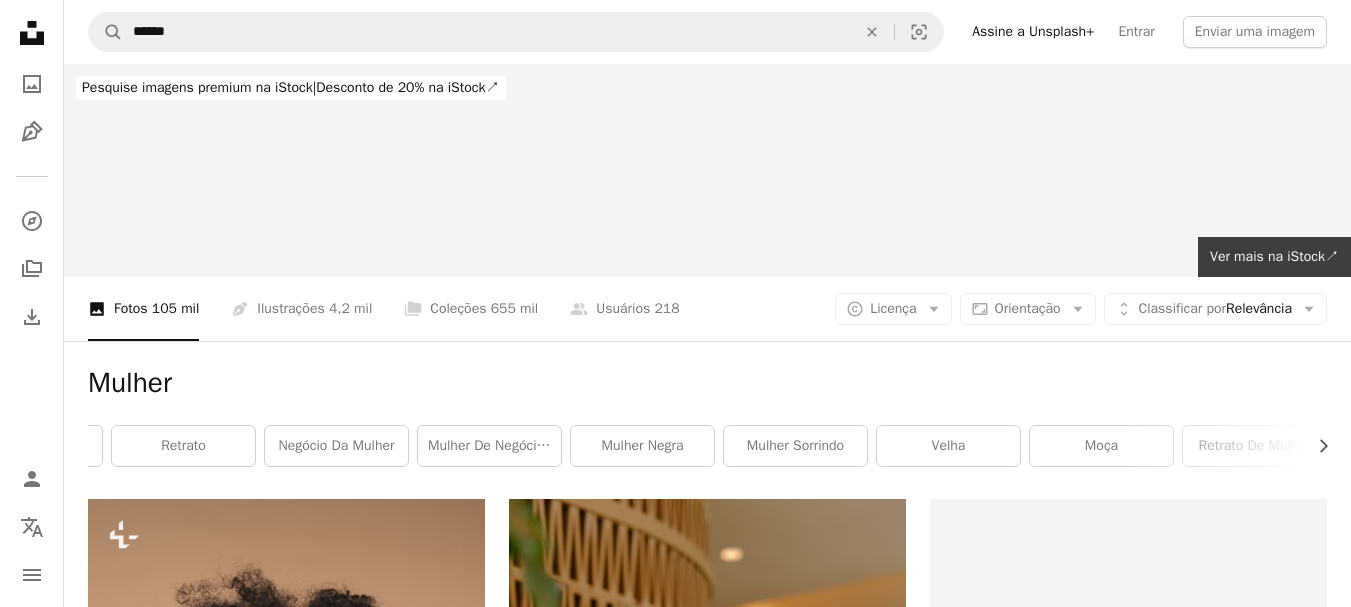 scroll, scrollTop: 0, scrollLeft: 0, axis: both 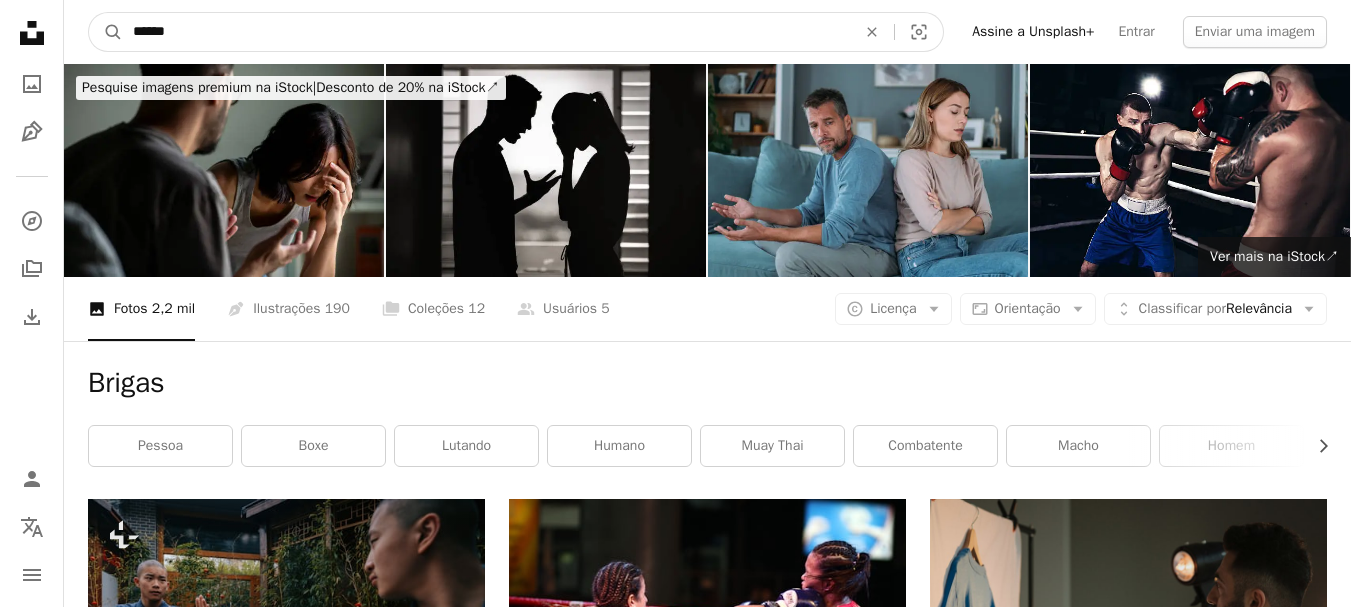 click on "******" at bounding box center (486, 32) 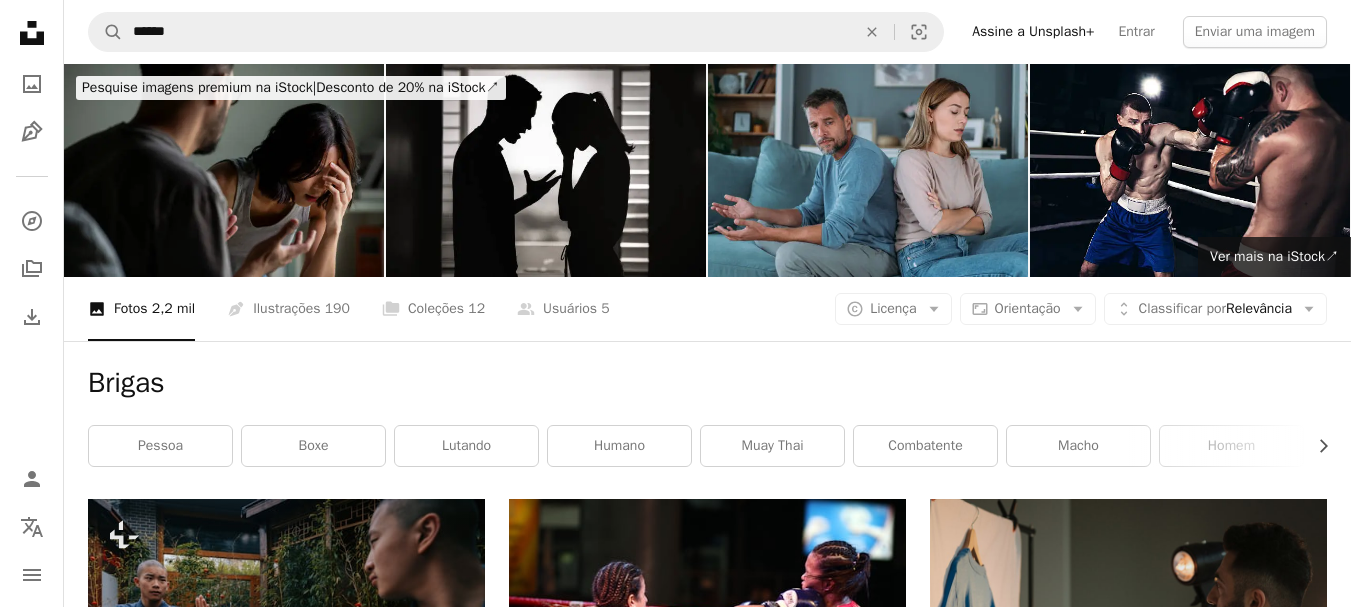 click at bounding box center (224, 170) 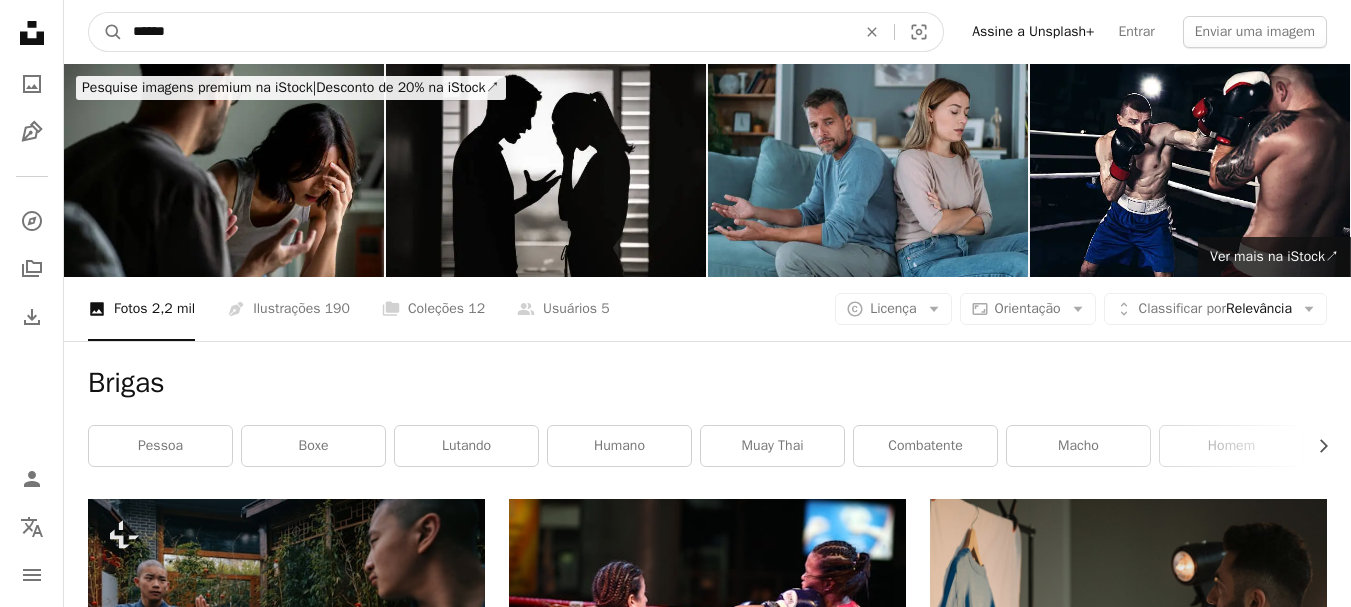 click on "******" at bounding box center [486, 32] 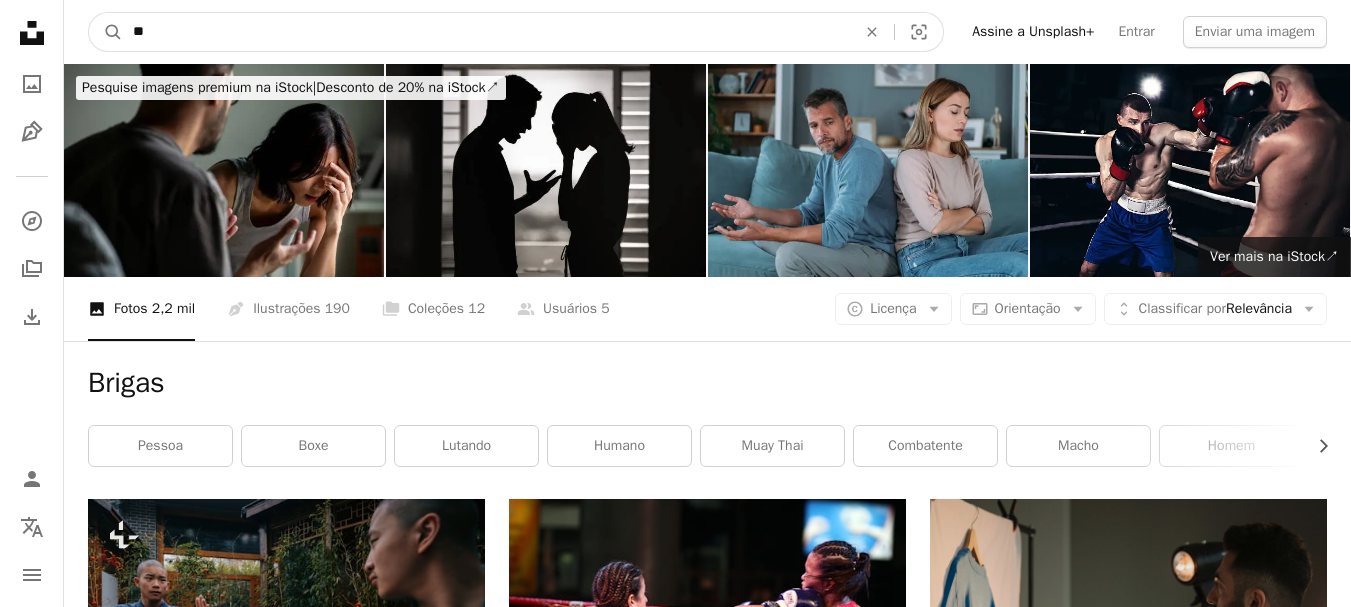 type on "*" 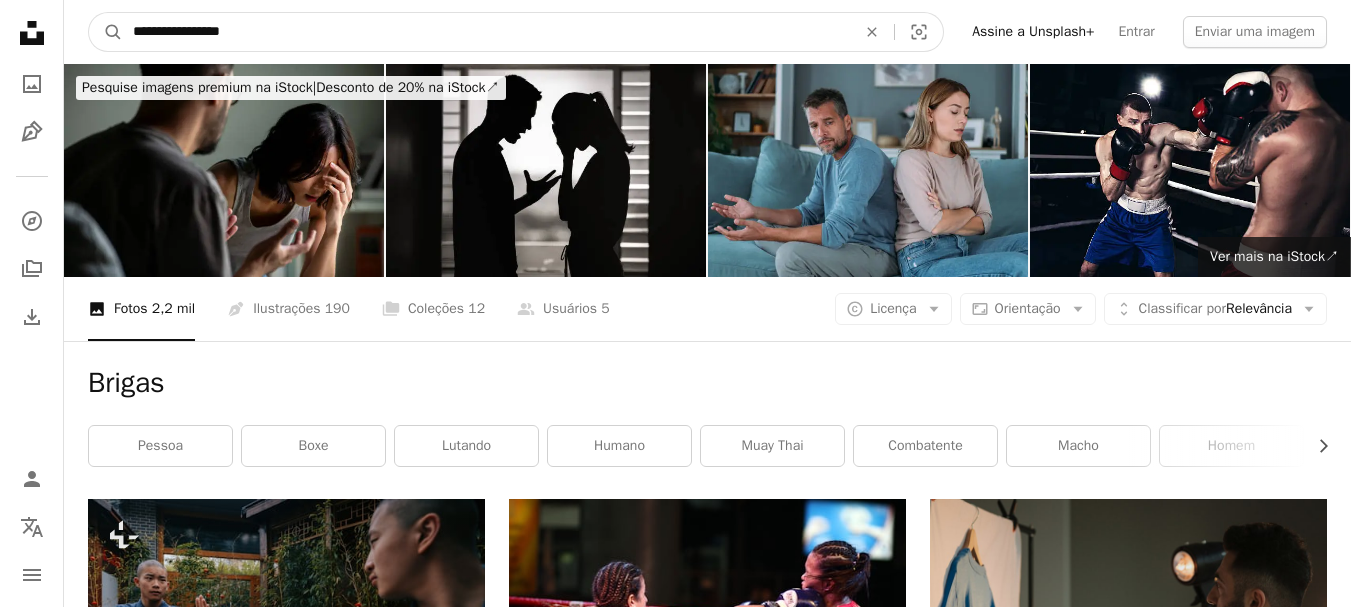 type on "**********" 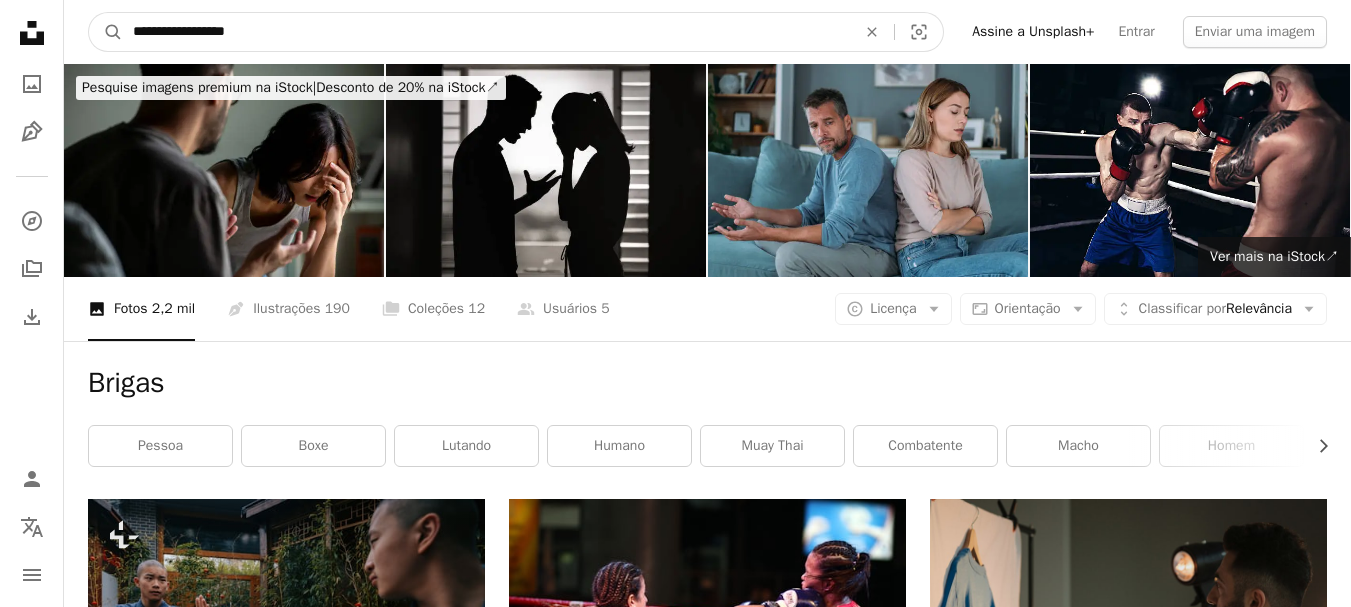 click on "A magnifying glass" at bounding box center (106, 32) 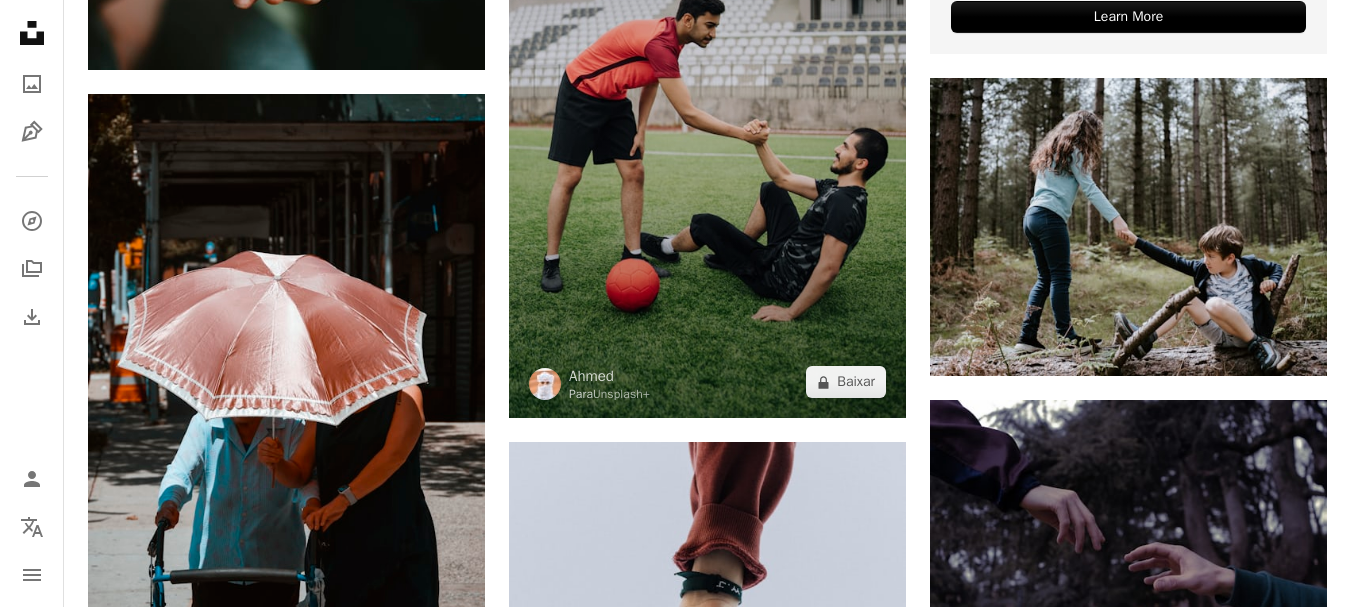 scroll, scrollTop: 1000, scrollLeft: 0, axis: vertical 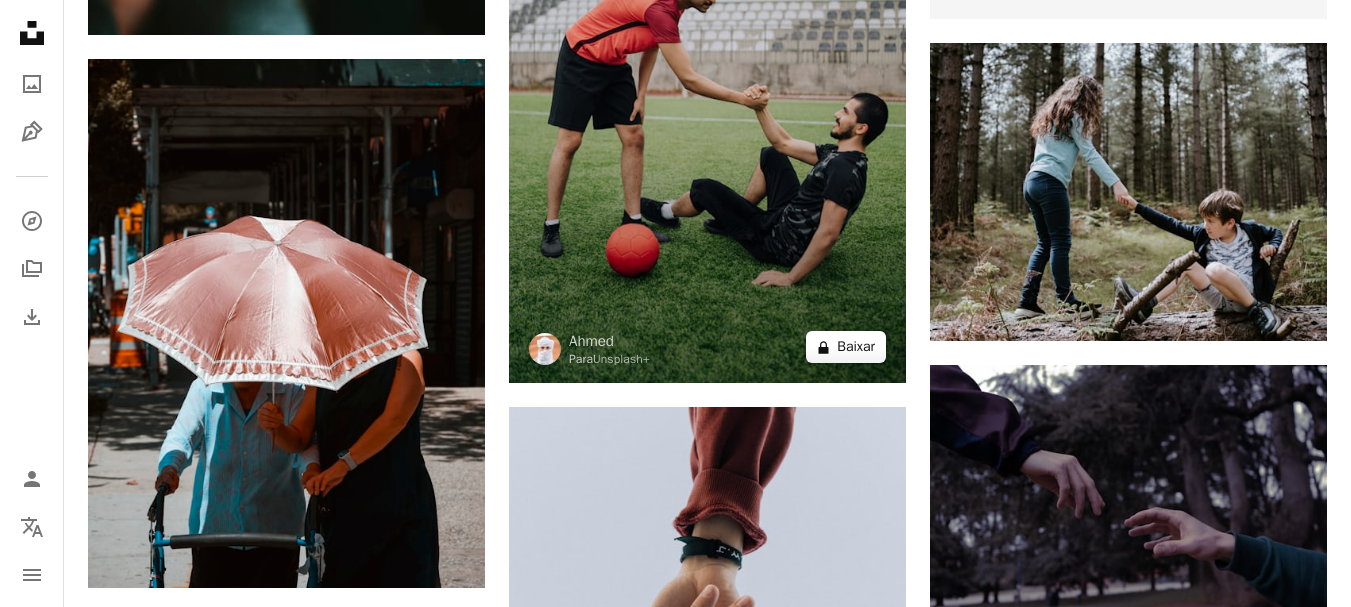 click on "A lock Baixar" at bounding box center [846, 347] 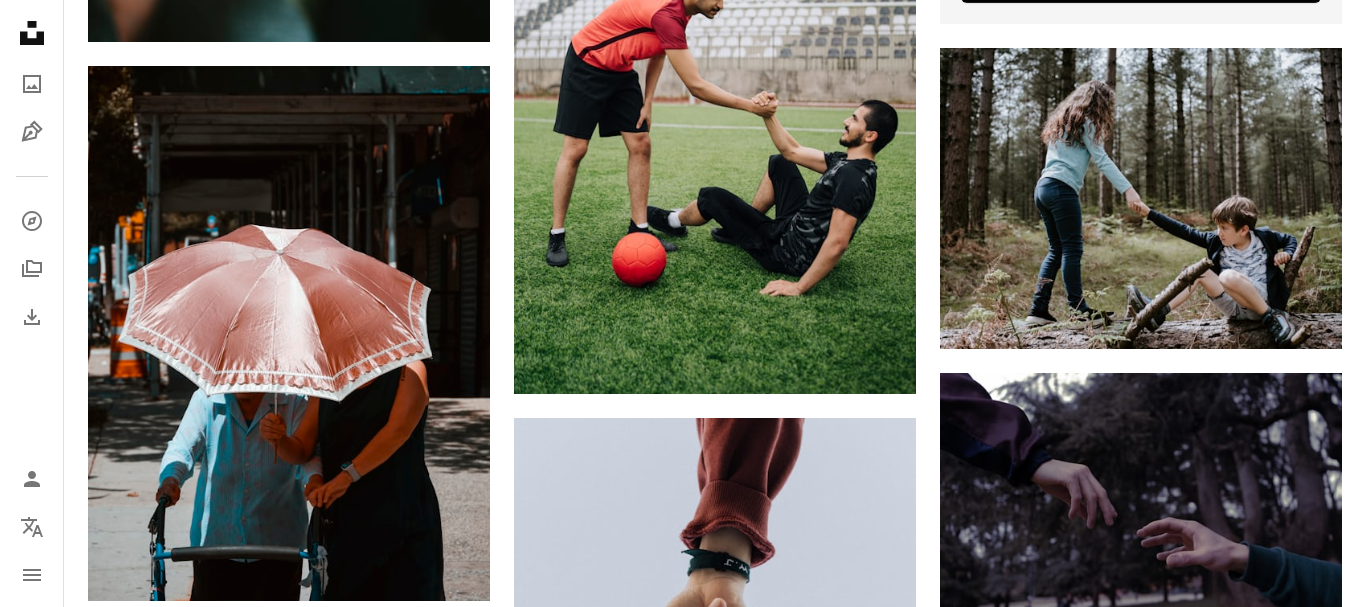 click on "An X shape Imagens premium, prontas para usar. Obtenha acesso ilimitado. A plus sign Conteúdo para associados adicionado mensalmente A plus sign Downloads royalty-free ilimitados A plus sign Ilustrações  Lançamento A plus sign Proteções legais aprimoradas anual 66%  de desconto mensal $ 12   $ 4 USD por mês * Assine a  Unsplash+ *Quando pago anualmente, faturamento antecipado de  $ 48 Mais impostos aplicáveis. Renovação automática. Cancele quando quiser." at bounding box center [683, 3560] 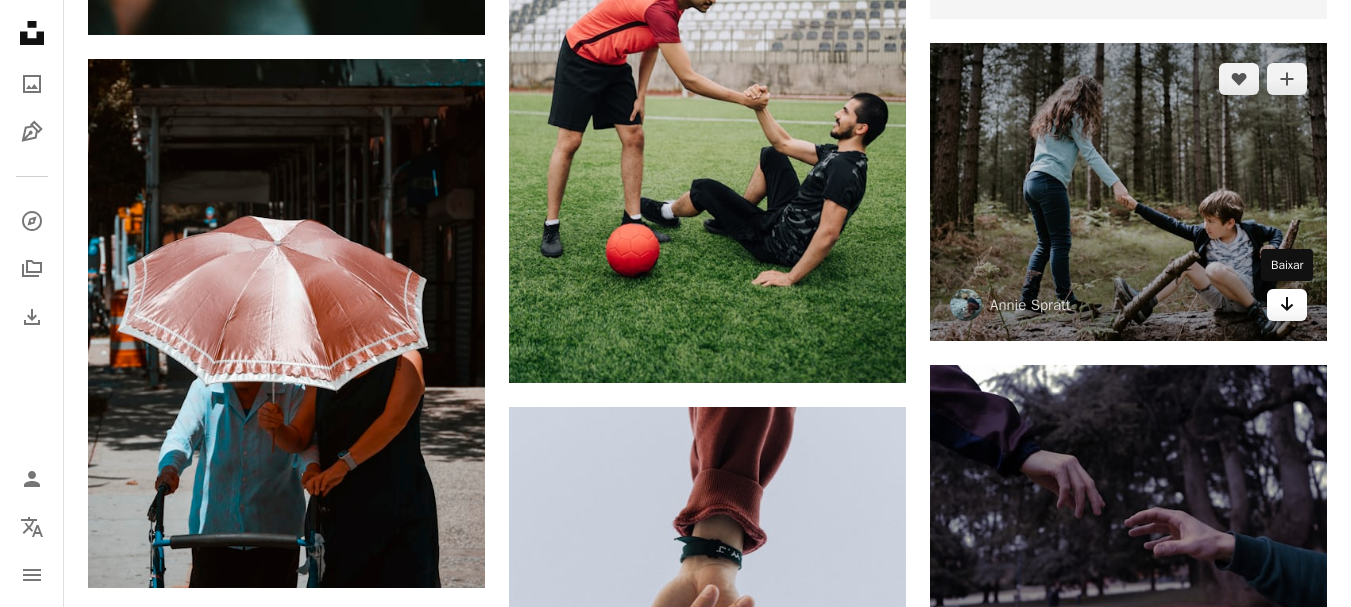 click on "Arrow pointing down" 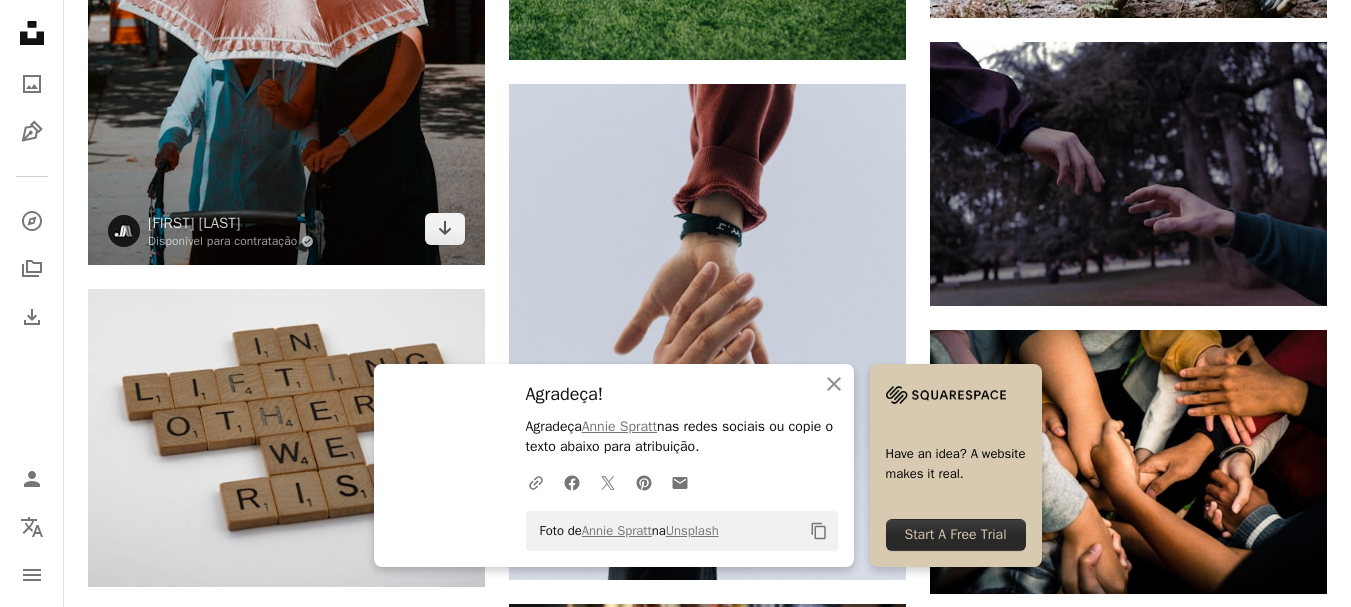 scroll, scrollTop: 1400, scrollLeft: 0, axis: vertical 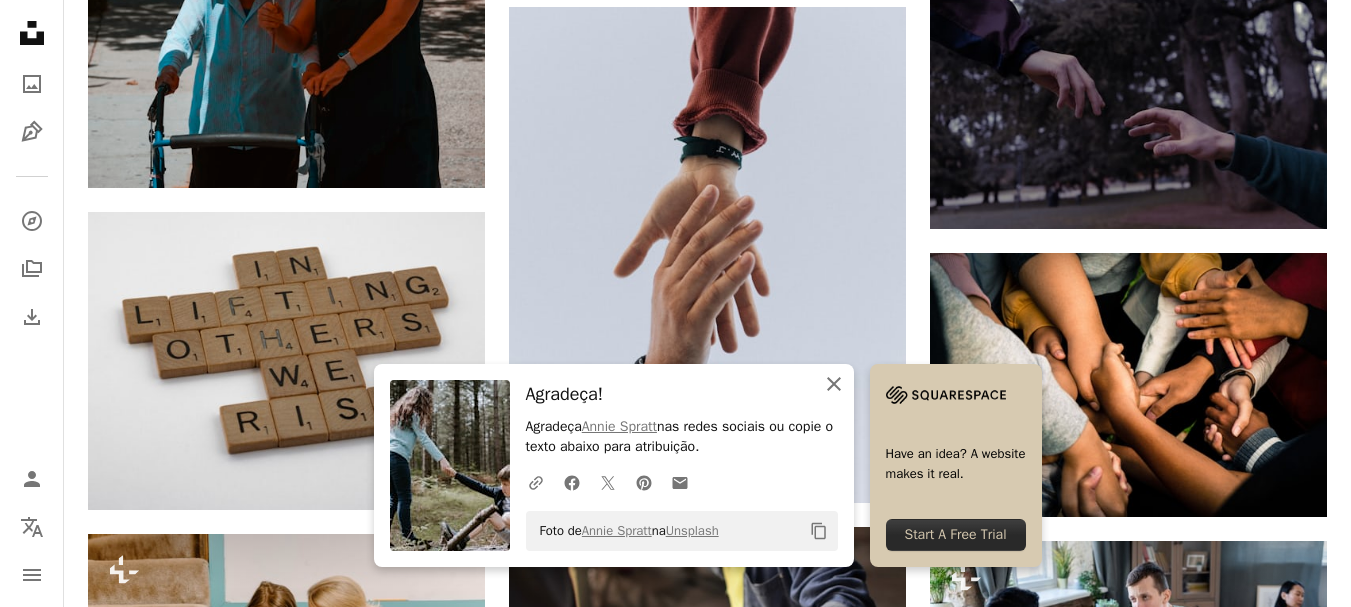 click 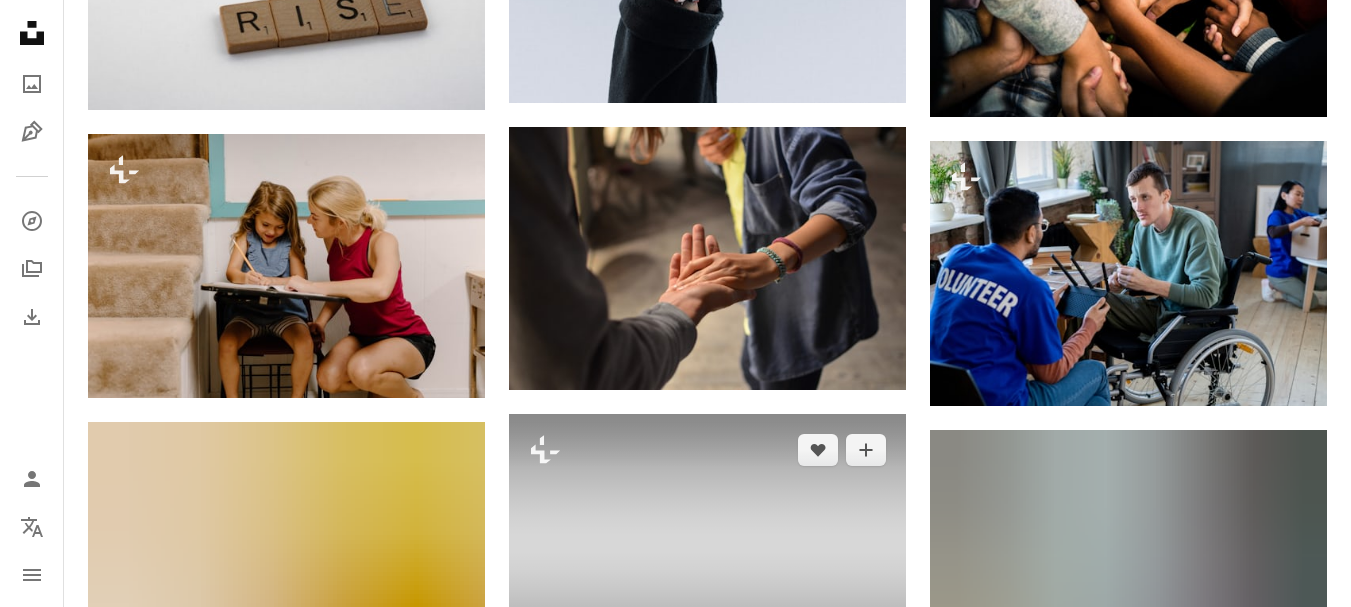 scroll, scrollTop: 1900, scrollLeft: 0, axis: vertical 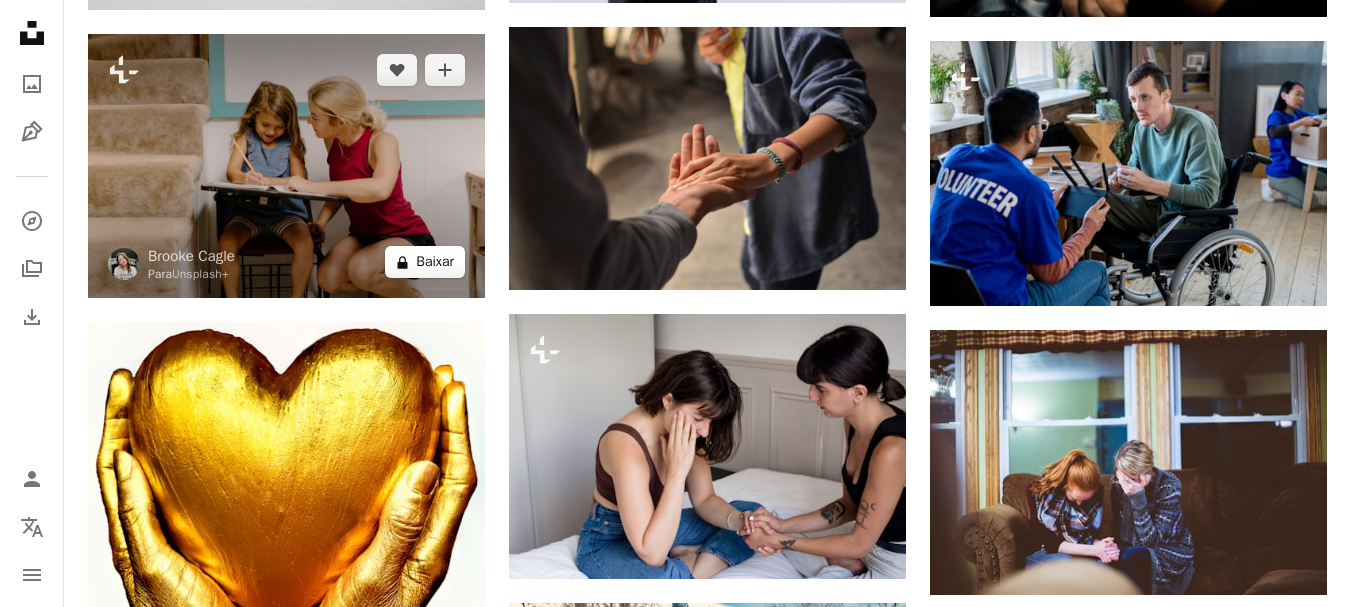 click on "A lock Baixar" at bounding box center (425, 262) 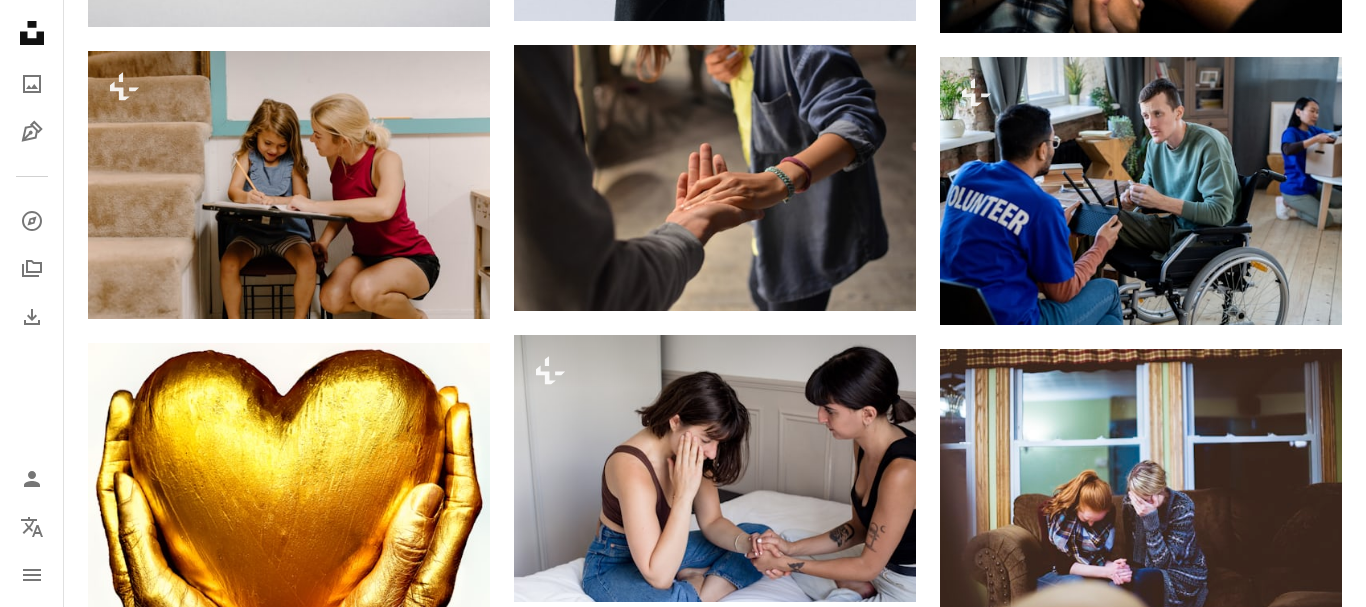 click on "An X shape Imagens premium, prontas para usar. Obtenha acesso ilimitado. A plus sign Conteúdo para associados adicionado mensalmente A plus sign Downloads royalty-free ilimitados A plus sign Ilustrações  Lançamento A plus sign Proteções legais aprimoradas anual 66%  de desconto mensal $ 12   $ 4 USD por mês * Assine a  Unsplash+ *Quando pago anualmente, faturamento antecipado de  $ 48 Mais impostos aplicáveis. Renovação automática. Cancele quando quiser." at bounding box center (683, 2660) 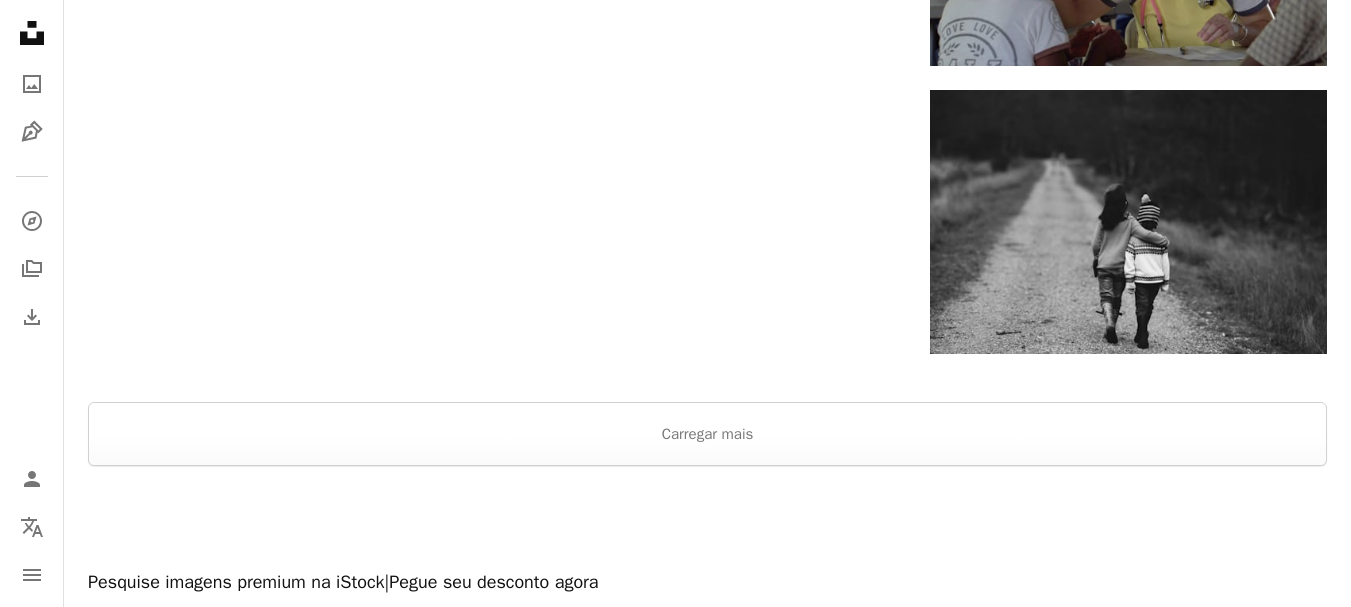 scroll, scrollTop: 3000, scrollLeft: 0, axis: vertical 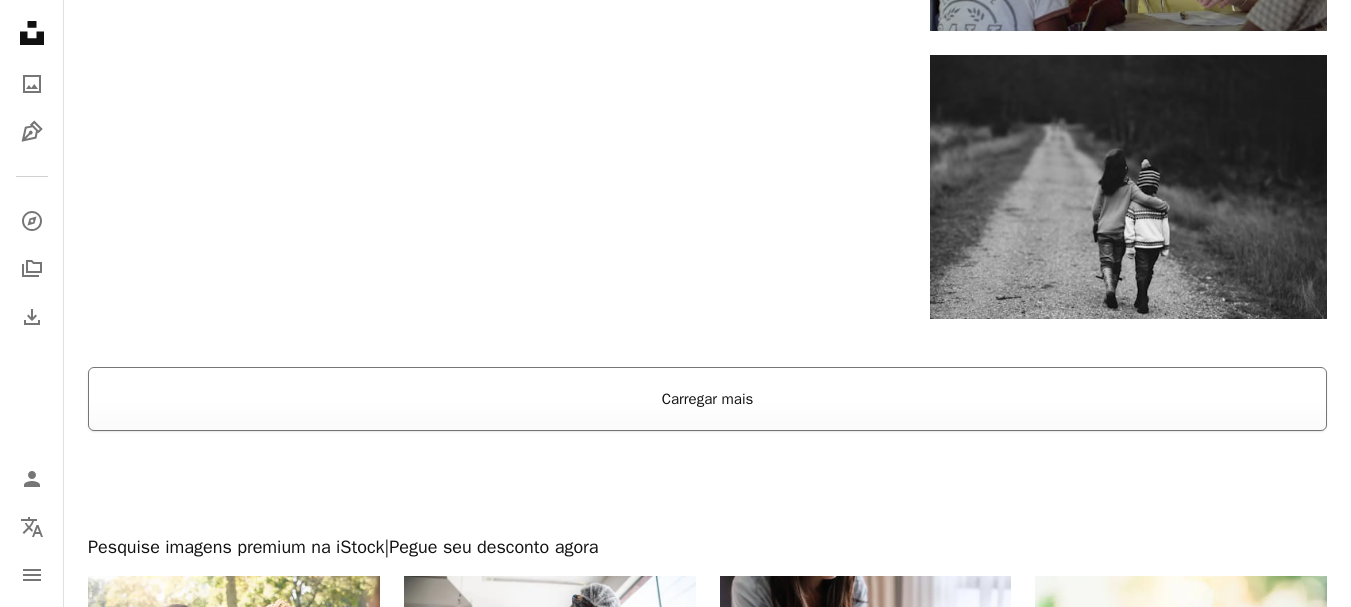 click on "Carregar mais" at bounding box center [707, 399] 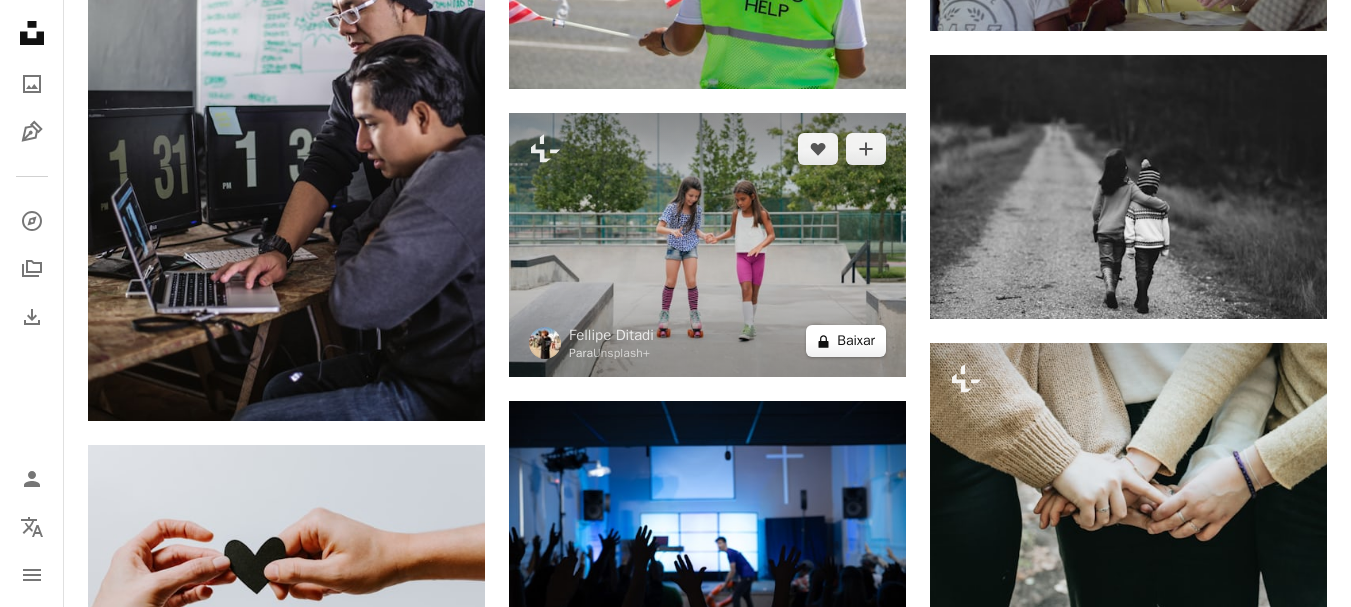 click on "A lock Baixar" at bounding box center (846, 341) 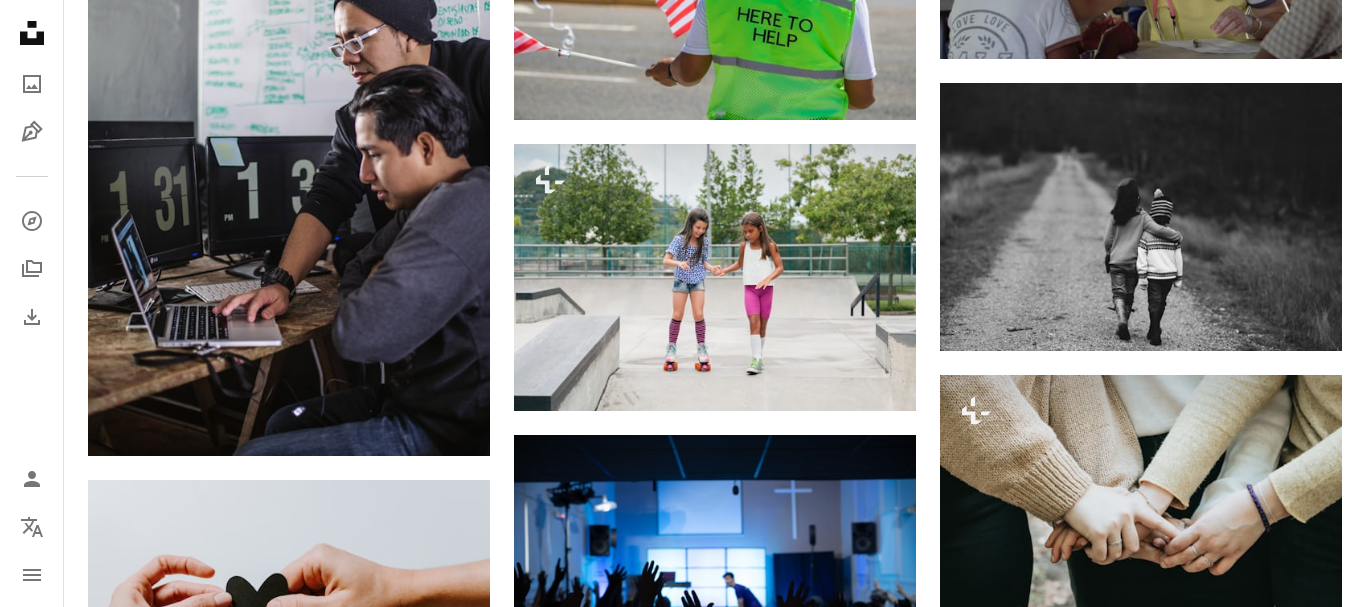 click on "An X shape Imagens premium, prontas para usar. Obtenha acesso ilimitado. A plus sign Conteúdo para associados adicionado mensalmente A plus sign Downloads royalty-free ilimitados A plus sign Ilustrações  Lançamento A plus sign Proteções legais aprimoradas anual 66%  de desconto mensal $ 12   $ 4 USD por mês * Assine a  Unsplash+ *Quando pago anualmente, faturamento antecipado de  $ 48 Mais impostos aplicáveis. Renovação automática. Cancele quando quiser." at bounding box center (683, 3641) 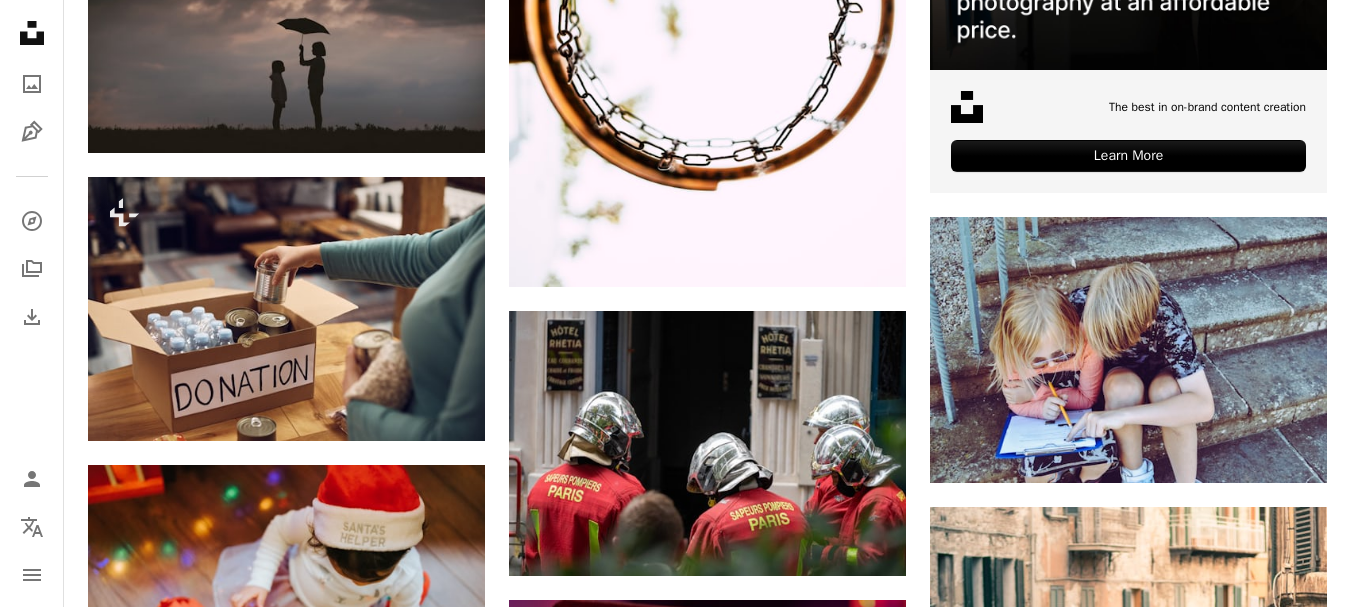 scroll, scrollTop: 7300, scrollLeft: 0, axis: vertical 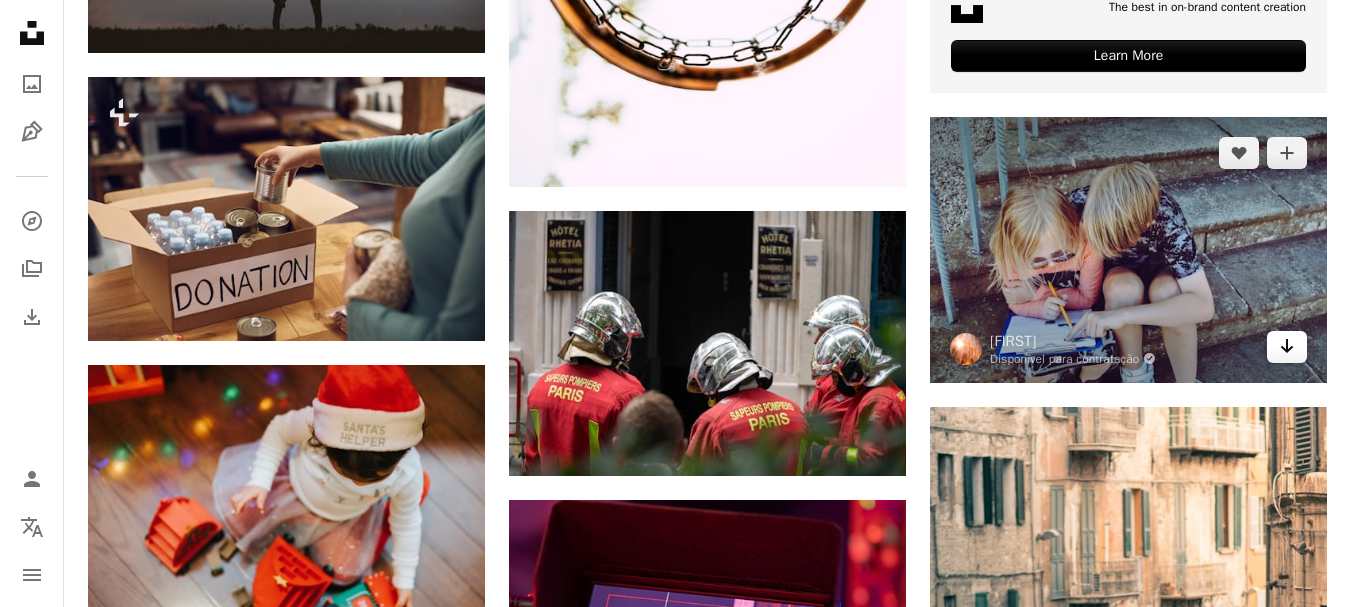 click on "Arrow pointing down" 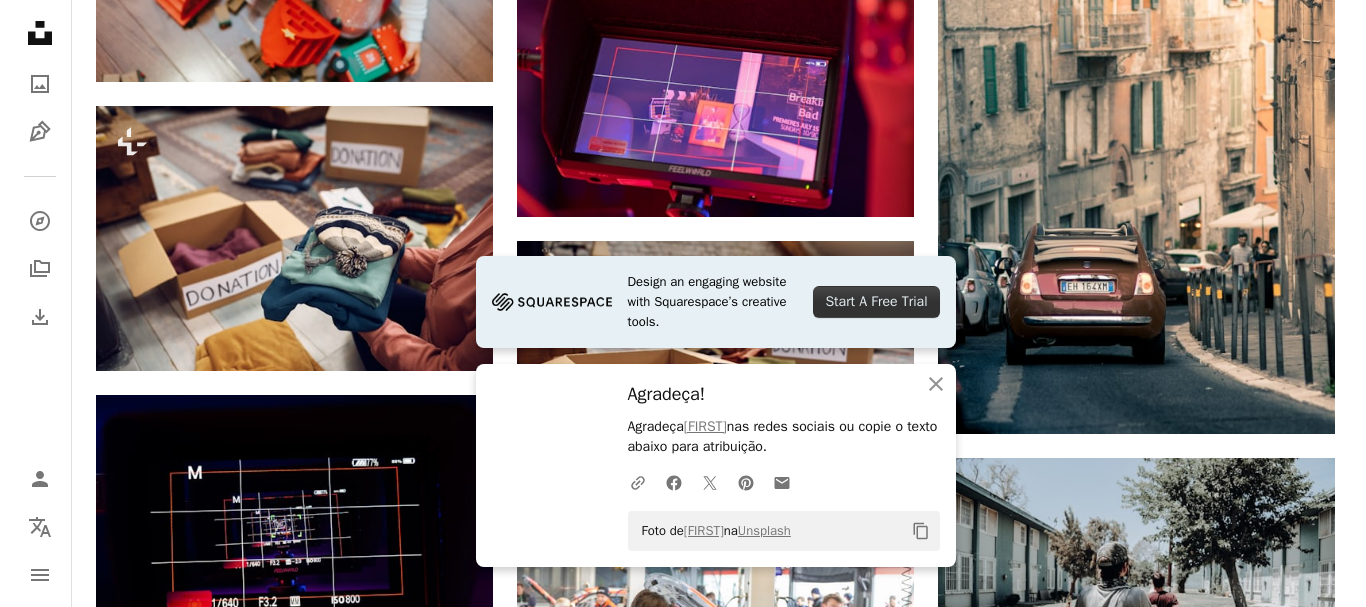 scroll, scrollTop: 7900, scrollLeft: 0, axis: vertical 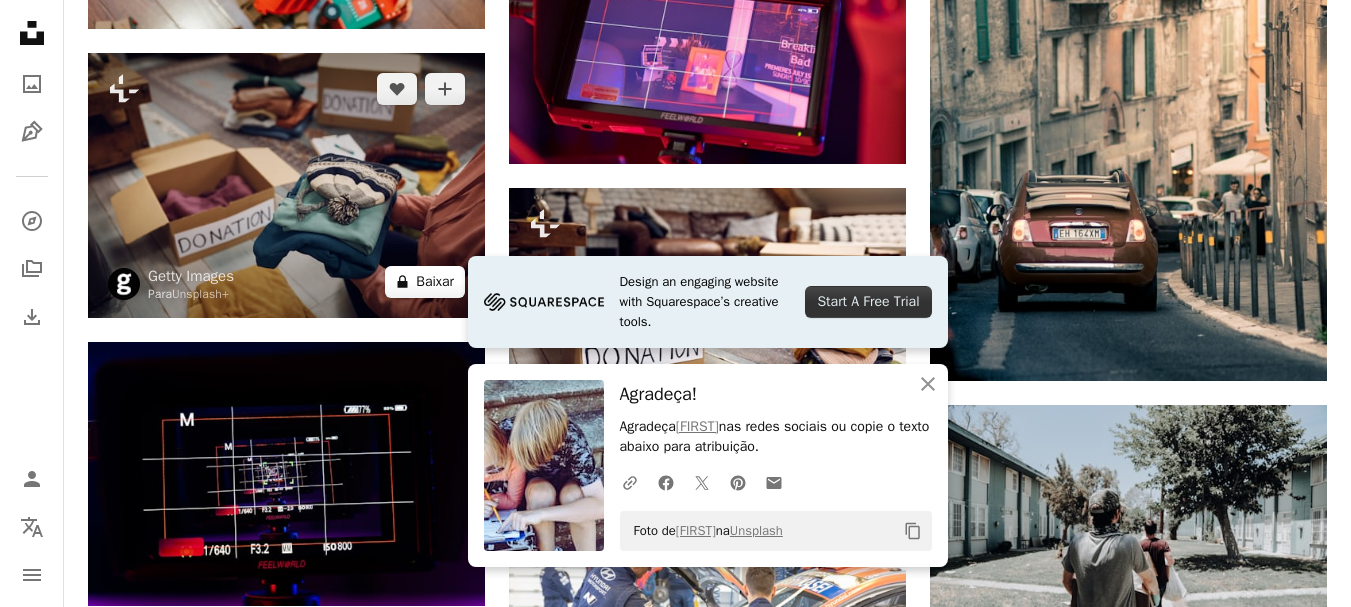 click on "A lock Baixar" at bounding box center [425, 282] 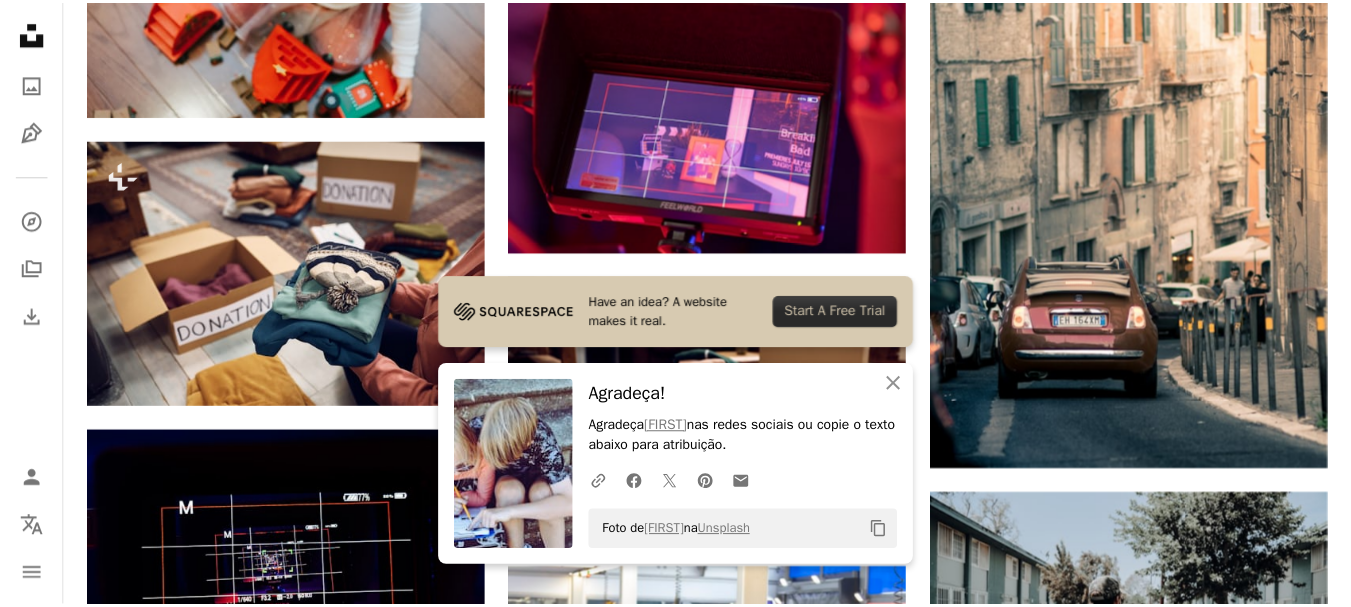 scroll, scrollTop: 33, scrollLeft: 0, axis: vertical 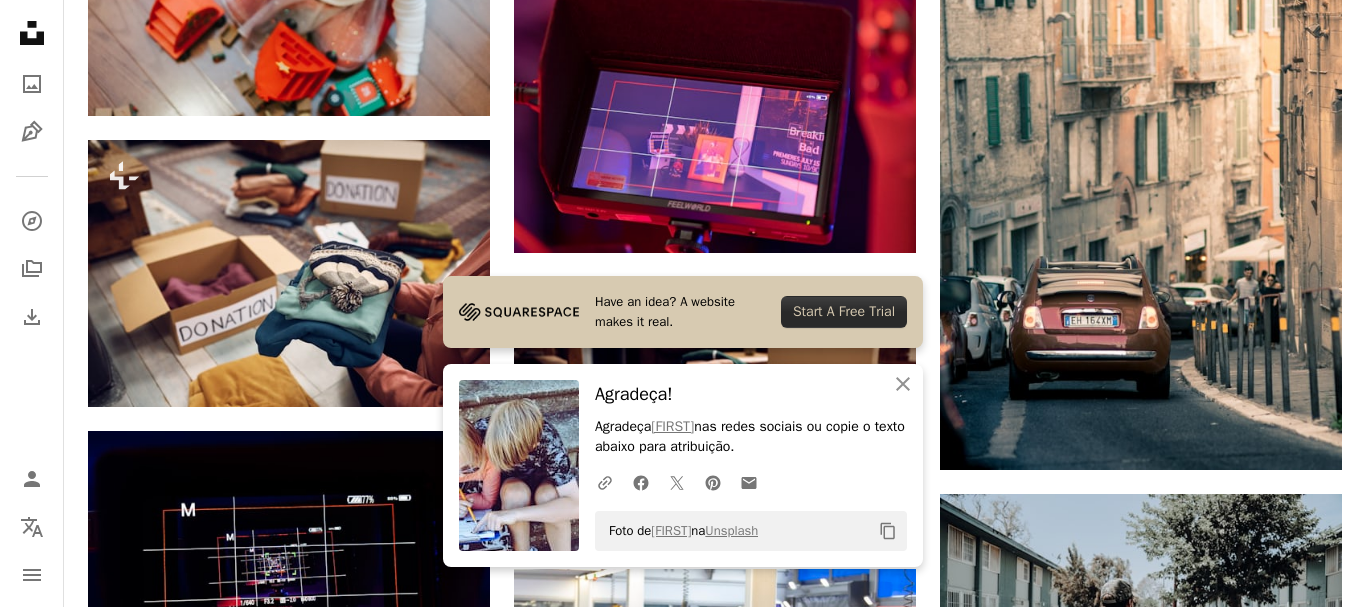 click on "An X shape Have an idea? A website makes it real. Start A Free Trial An X shape Fechar Agradeça! Agradeça  [FIRST]  nas redes sociais ou copie o texto abaixo para atribuição. A URL sharing icon (chains) Facebook icon X (formerly Twitter) icon Pinterest icon An envelope Foto de  [FIRST]  na  Unsplash
Copy content Imagens premium, prontas para usar. Obtenha acesso ilimitado. A plus sign Conteúdo para associados adicionado mensalmente A plus sign Downloads royalty-free ilimitados A plus sign Ilustrações  Lançamento A plus sign Proteções legais aprimoradas anual 66%  de desconto mensal $ 12   $ 4 USD por mês * Assine a  Unsplash+ *Quando pago anualmente, faturamento antecipado de  $ 48 Mais impostos aplicáveis. Renovação automática. Cancele quando quiser." at bounding box center (683, 3108) 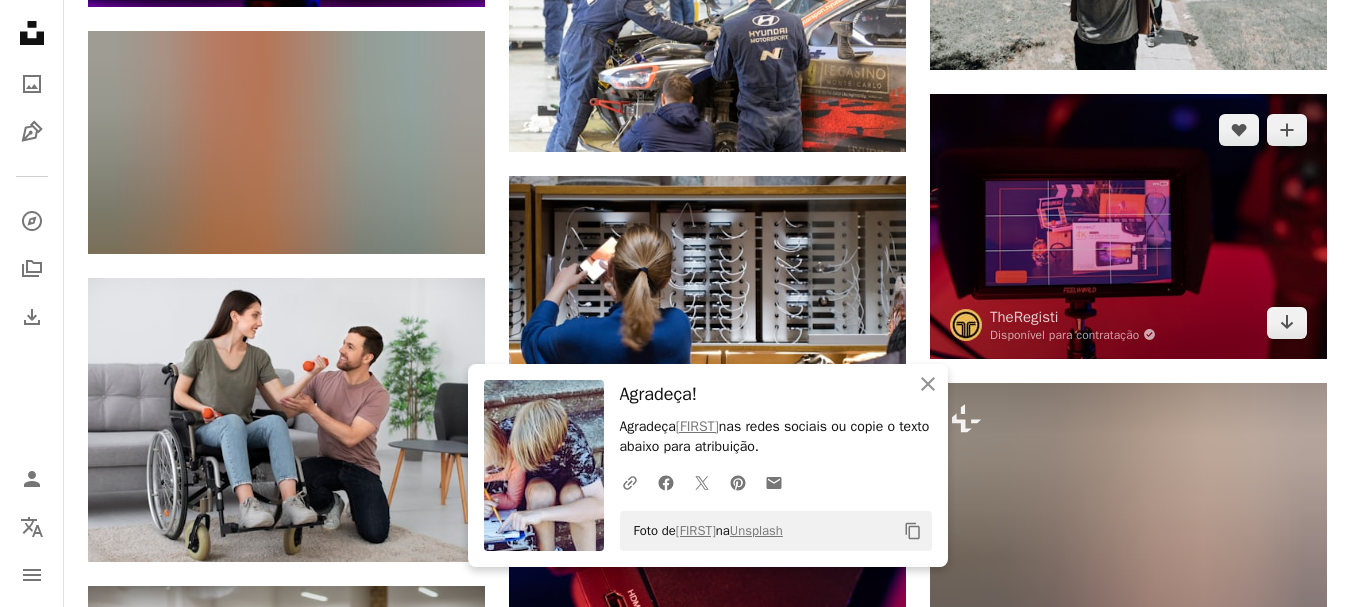 scroll, scrollTop: 8500, scrollLeft: 0, axis: vertical 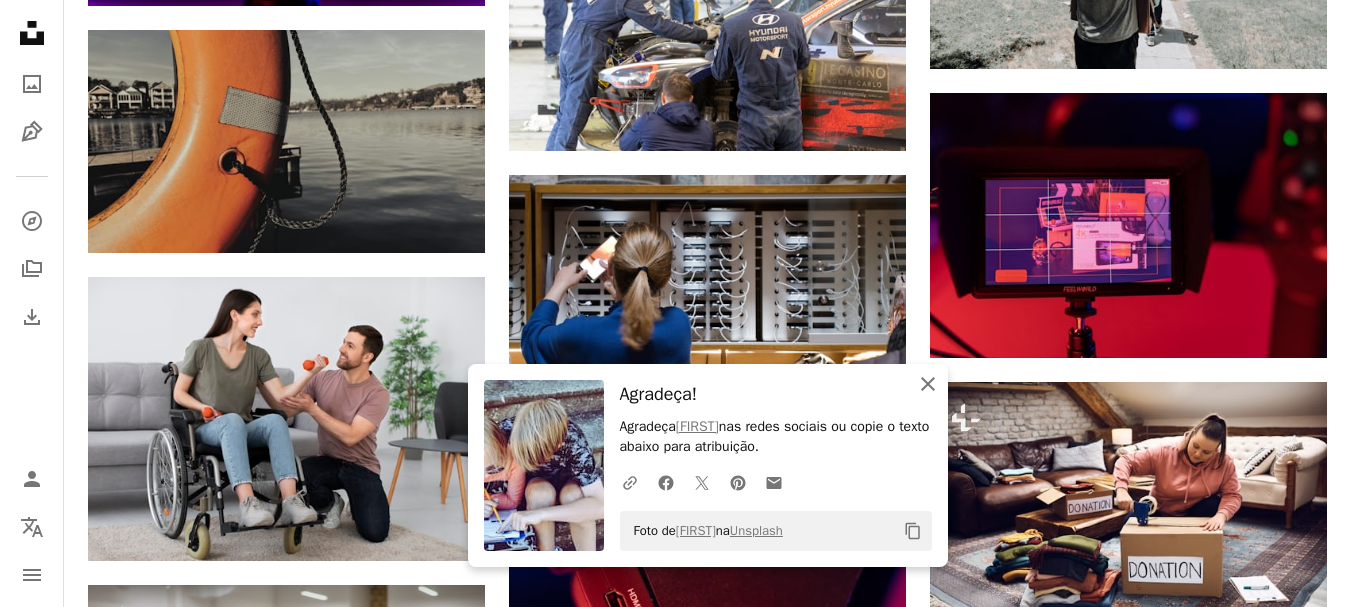click on "An X shape" 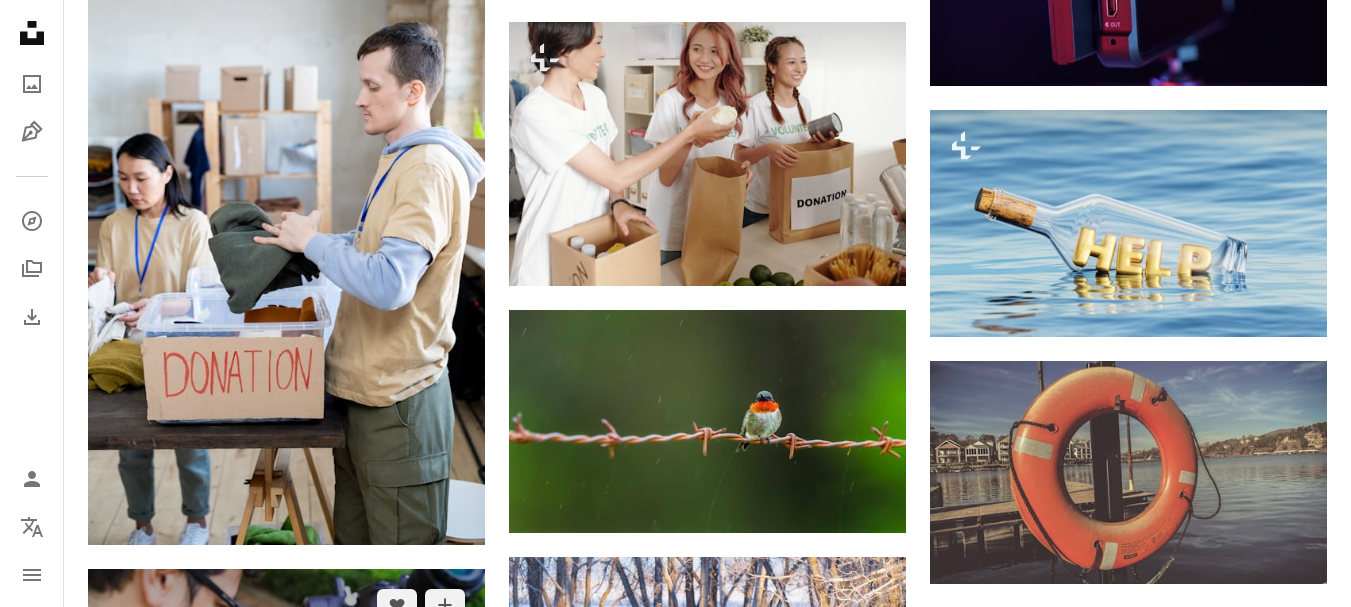 scroll, scrollTop: 12200, scrollLeft: 0, axis: vertical 